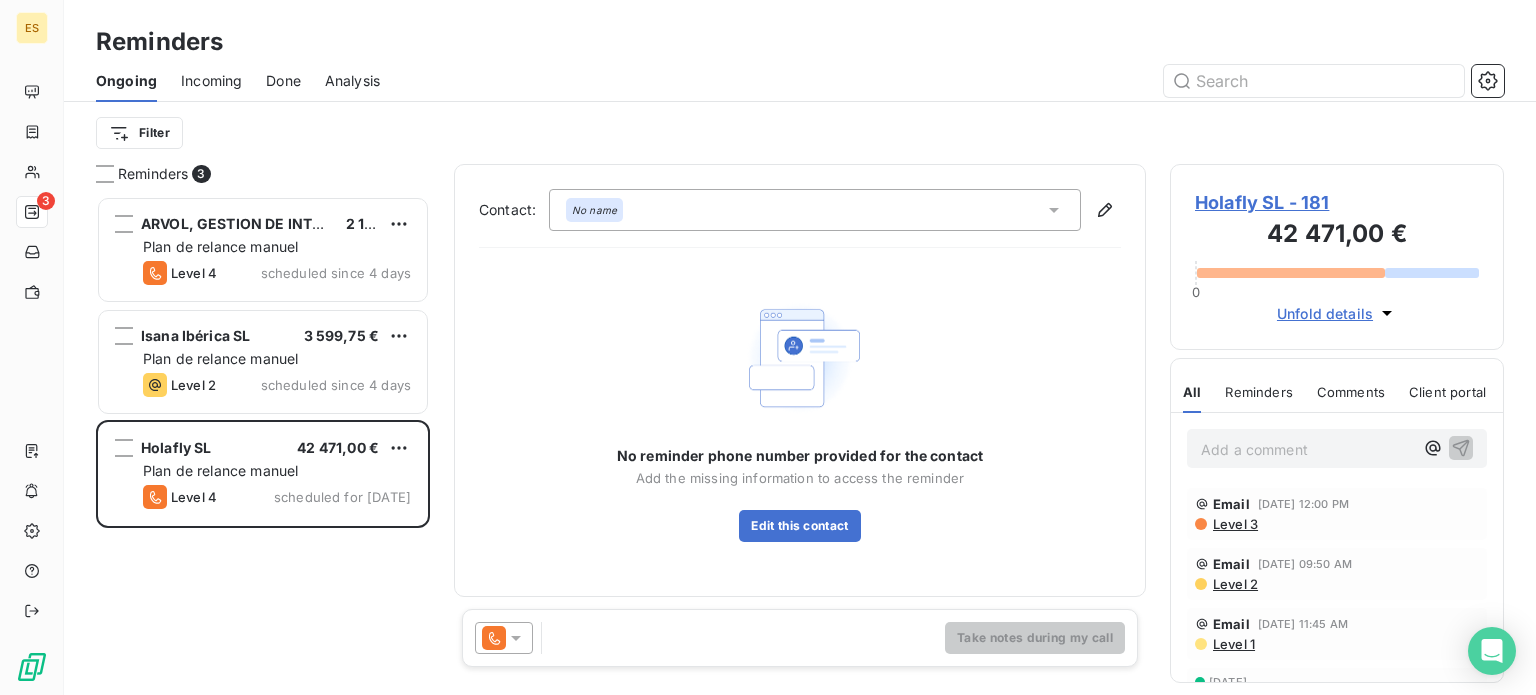 scroll, scrollTop: 0, scrollLeft: 0, axis: both 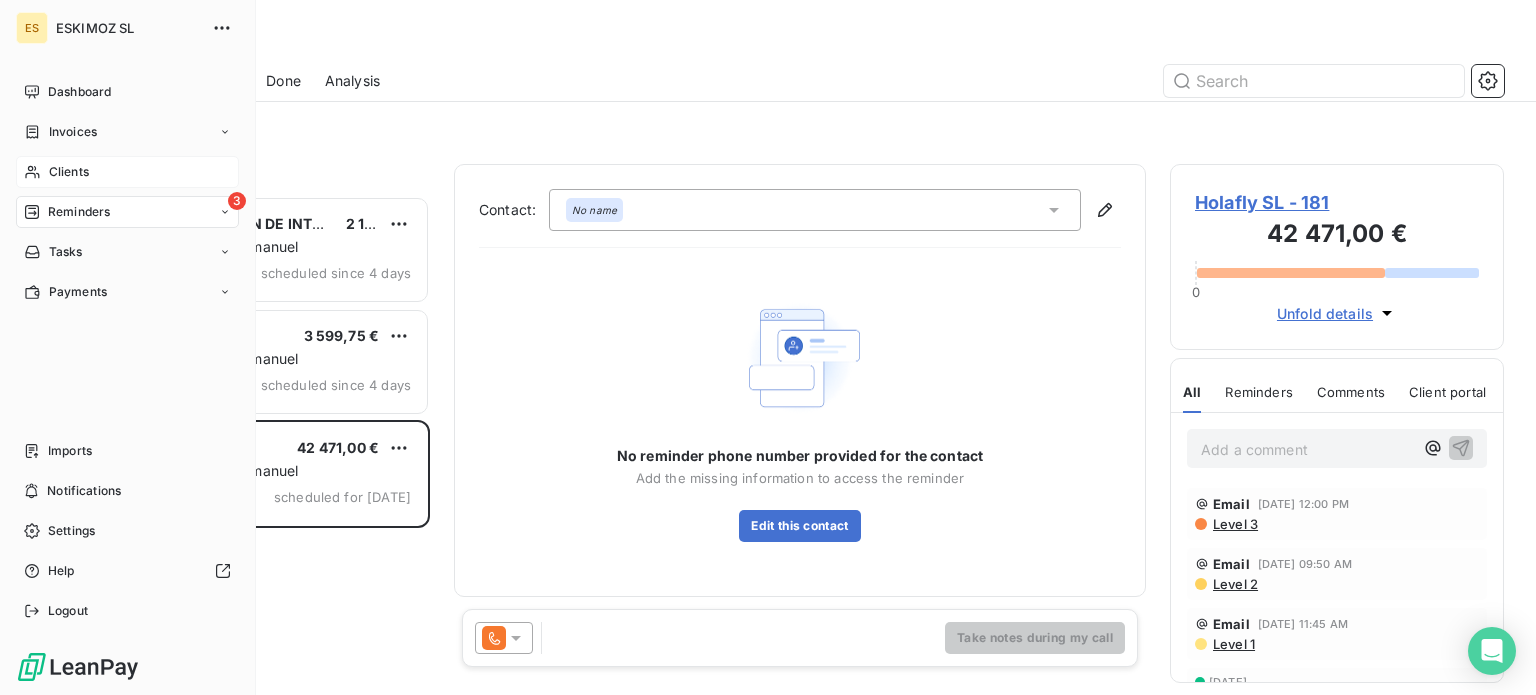 click on "Clients" at bounding box center (127, 172) 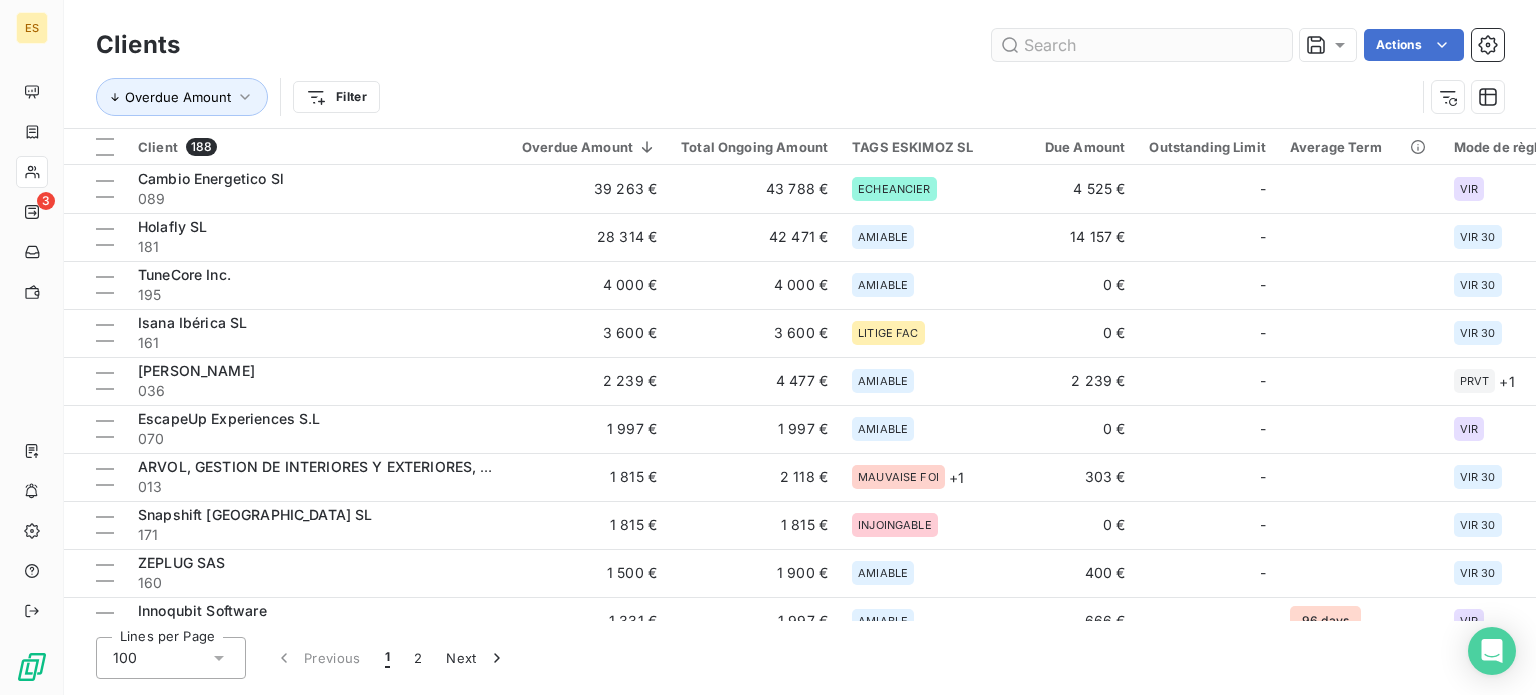 click at bounding box center (1142, 45) 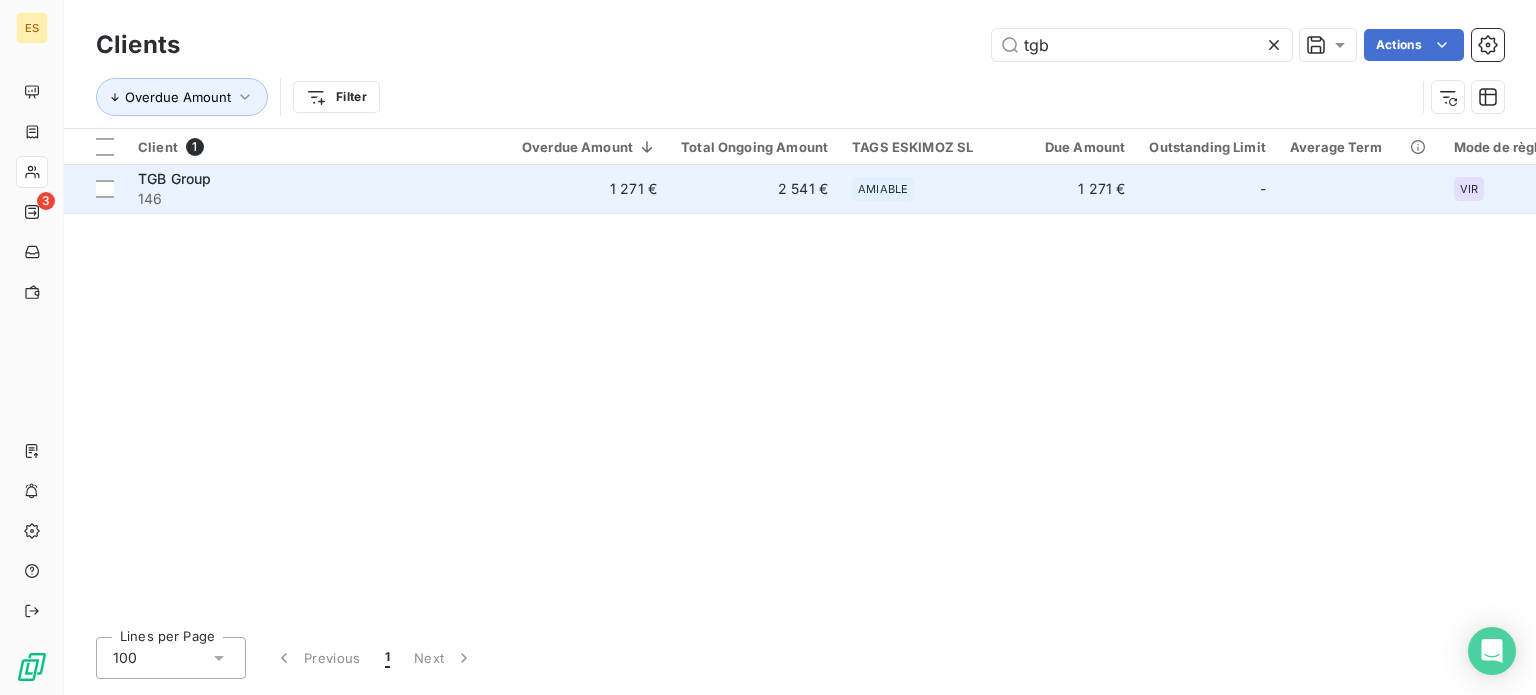 type on "tgb" 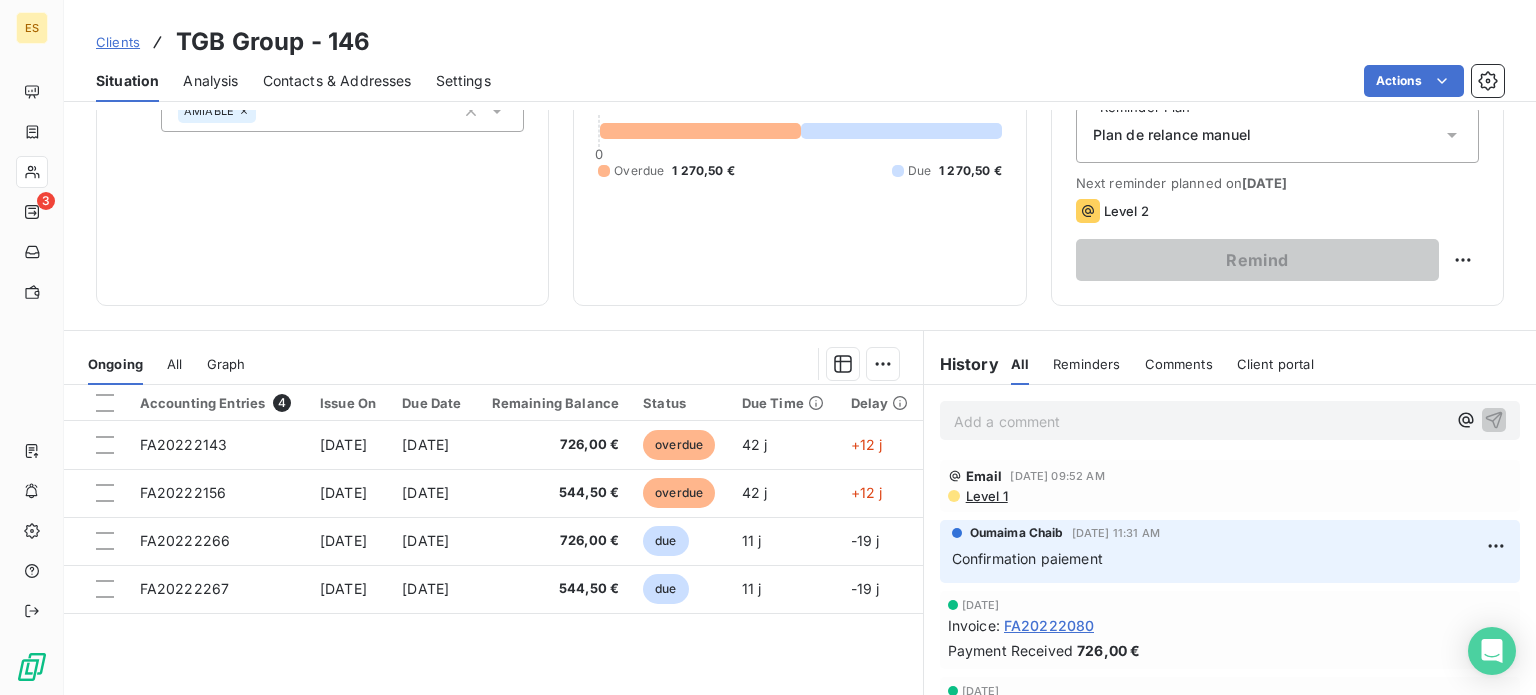 scroll, scrollTop: 300, scrollLeft: 0, axis: vertical 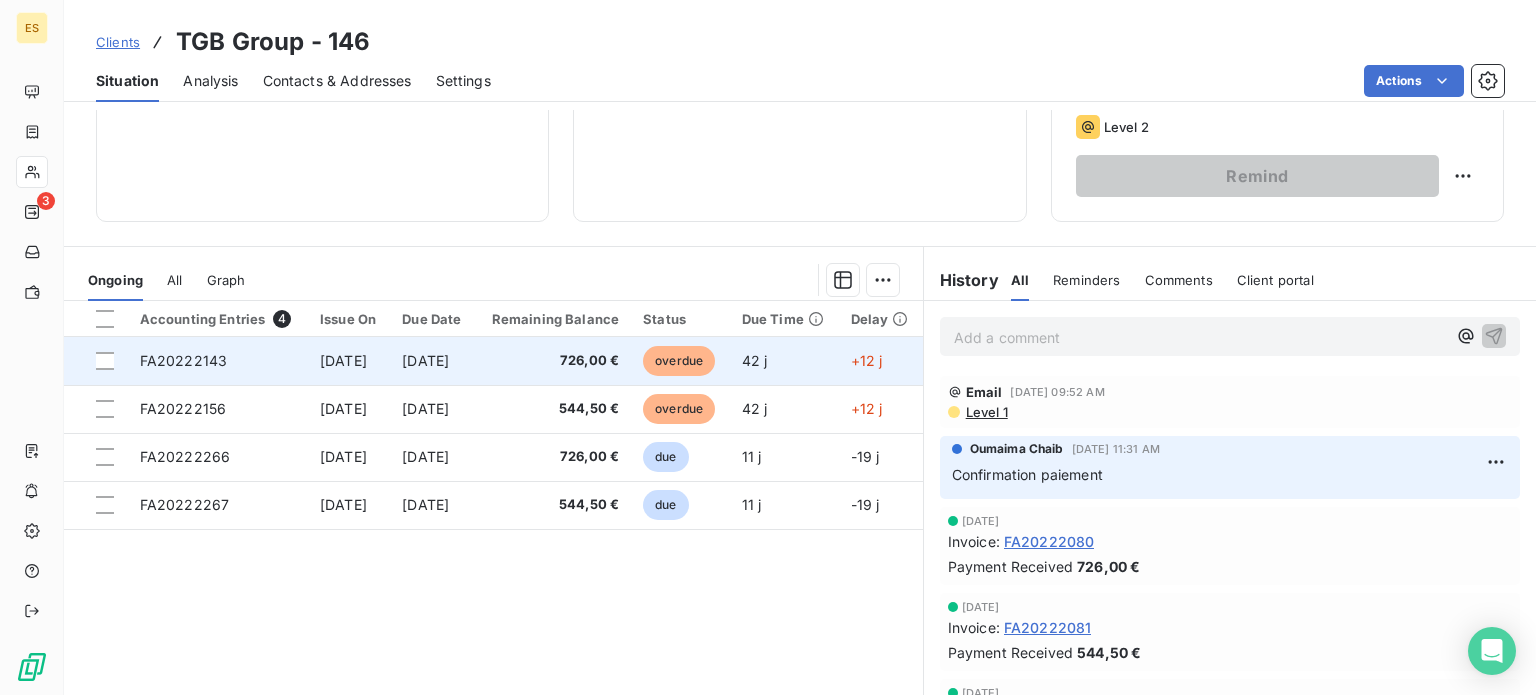 click on "[DATE]" at bounding box center [432, 361] 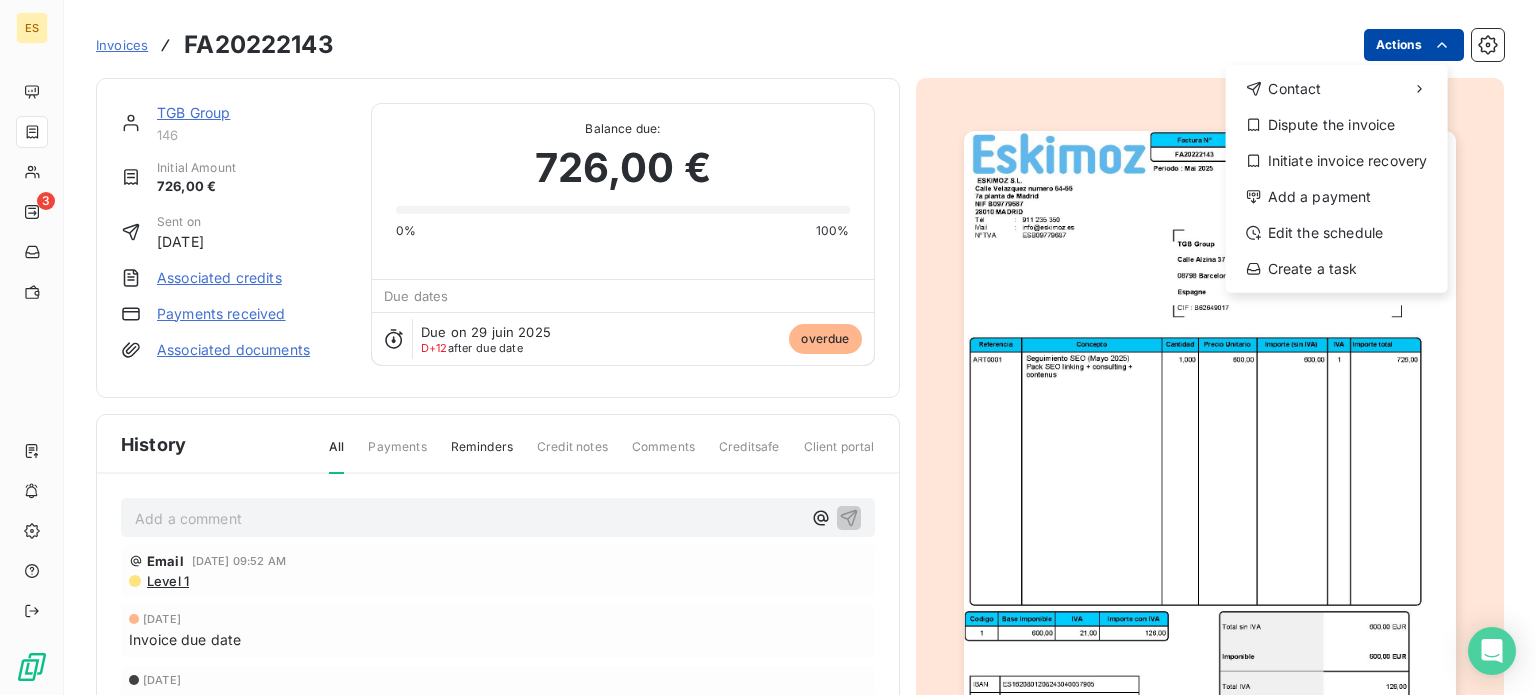 click on "ES 3 Invoices FA20222143 Actions Contact Dispute the invoice Initiate invoice recovery Add a payment Edit the schedule Create a task TGB Group 146 Initial Amount 726,00 € Sent on [DATE] Associated credits Payments received Associated documents Balance due: 726,00 € 0% 100% Due dates Due on 29 juin 2025 D+12  after due date overdue History All Payments Reminders Credit notes Comments Creditsafe Client portal Add a comment ﻿ Email [DATE] 09:52 AM Level 1 [DATE] Invoice due date [DATE] Invoice issued" at bounding box center [768, 347] 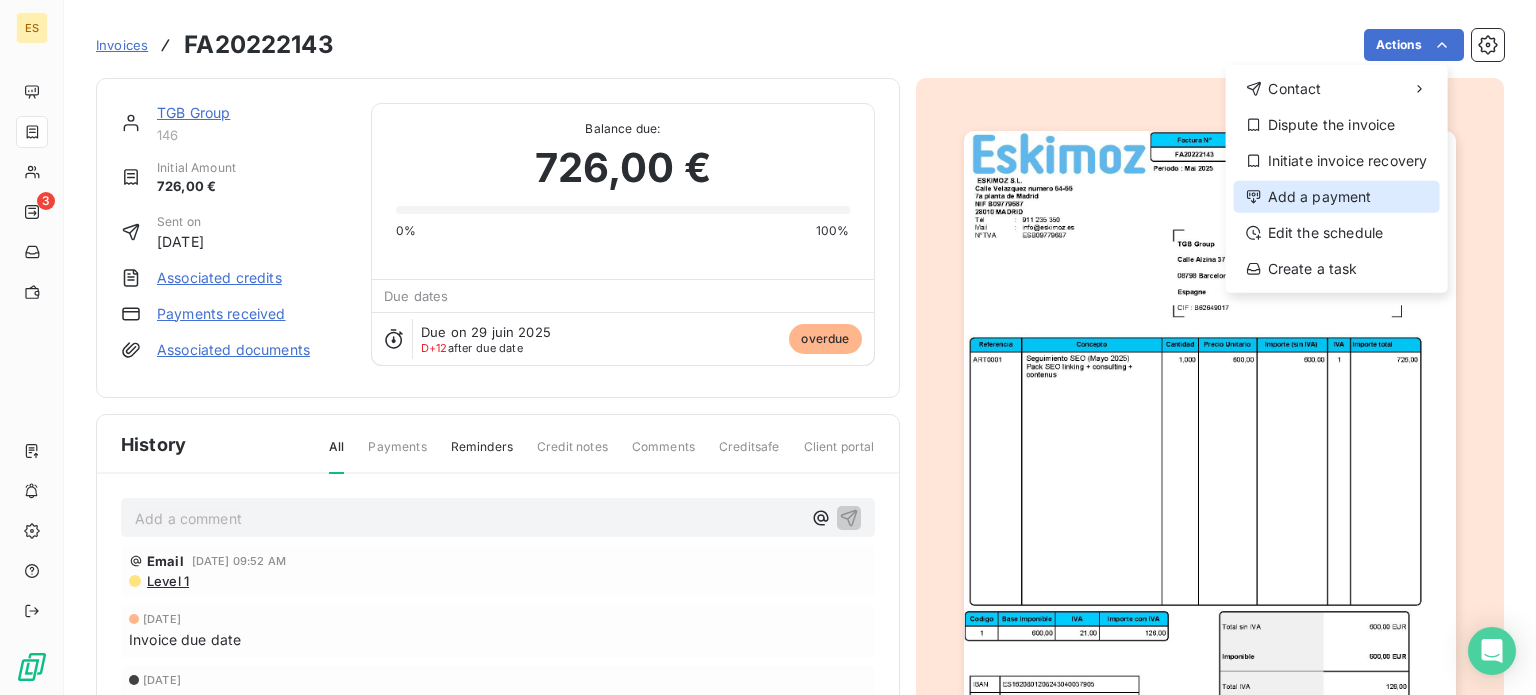 click on "Add a payment" at bounding box center [1337, 197] 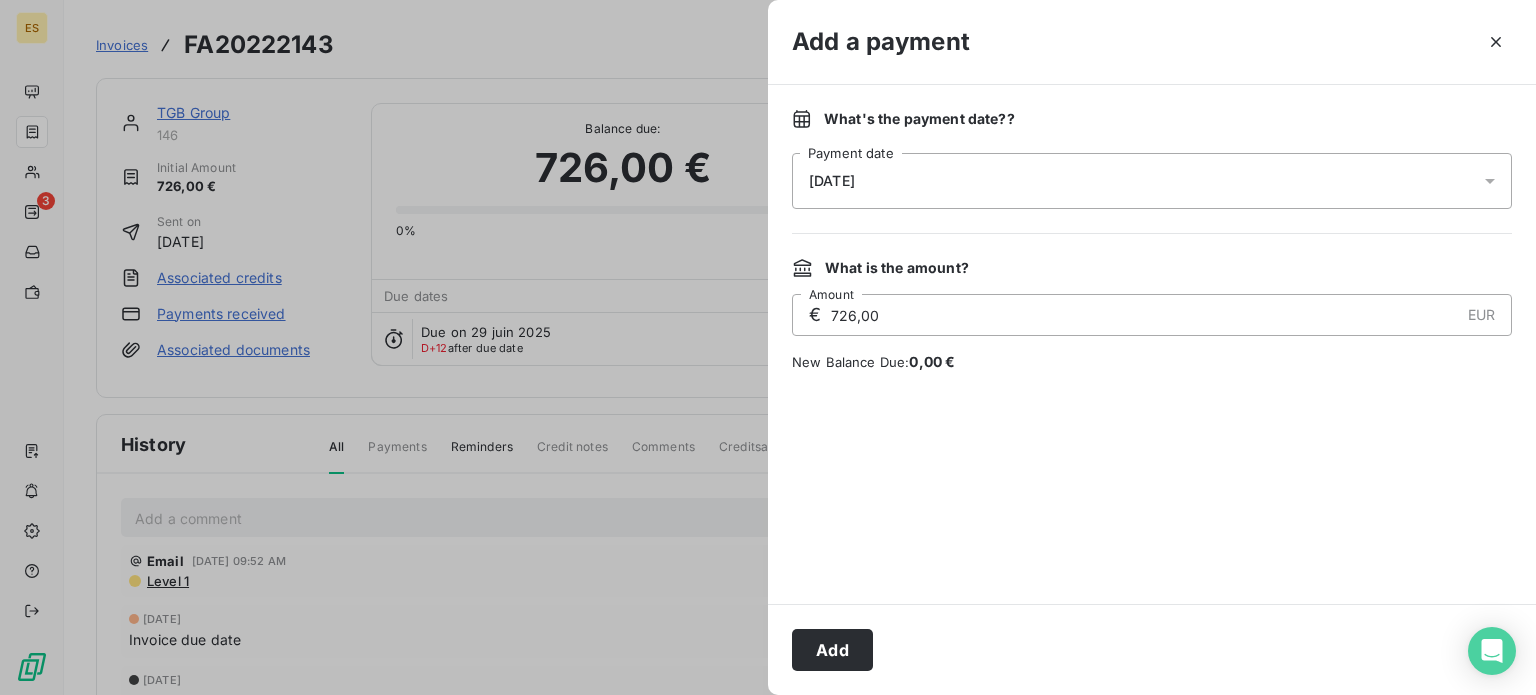 click on "Add" at bounding box center (1152, 649) 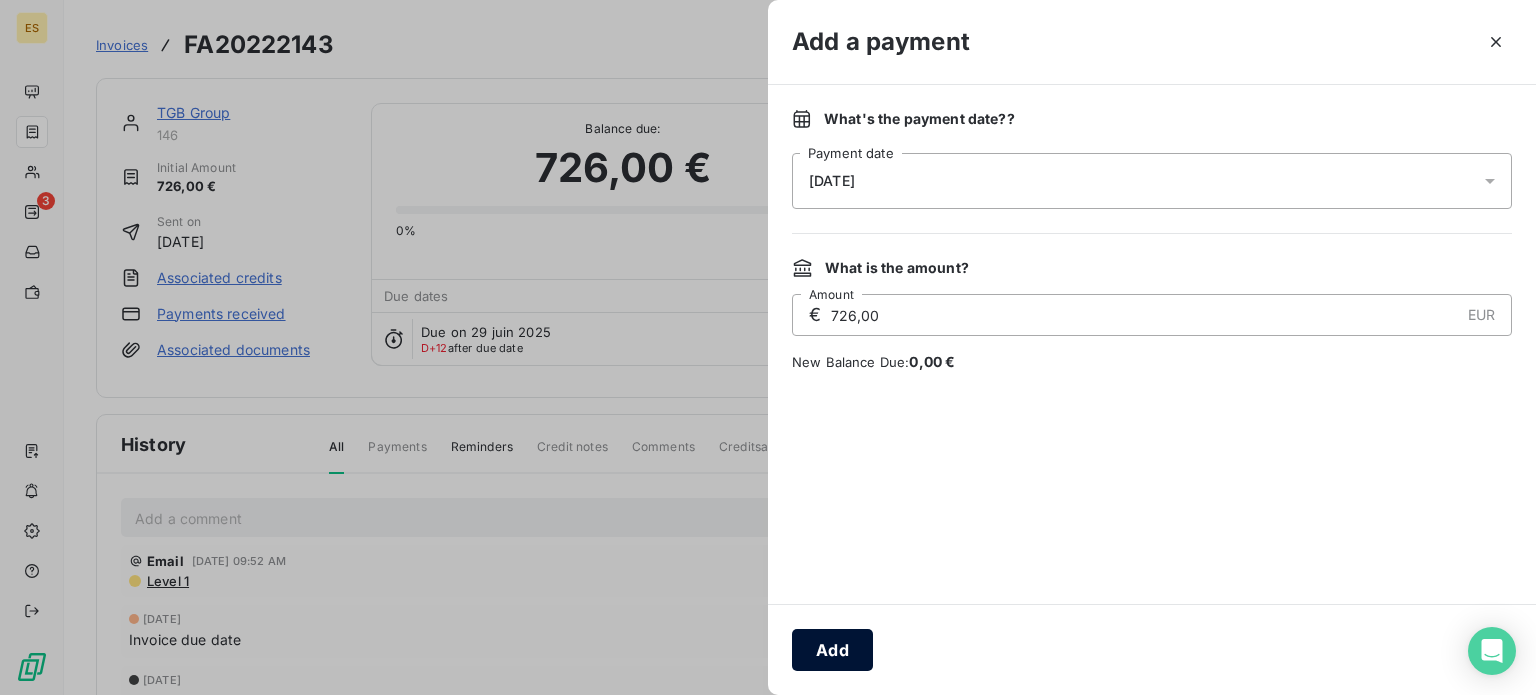 click on "Add" at bounding box center [832, 650] 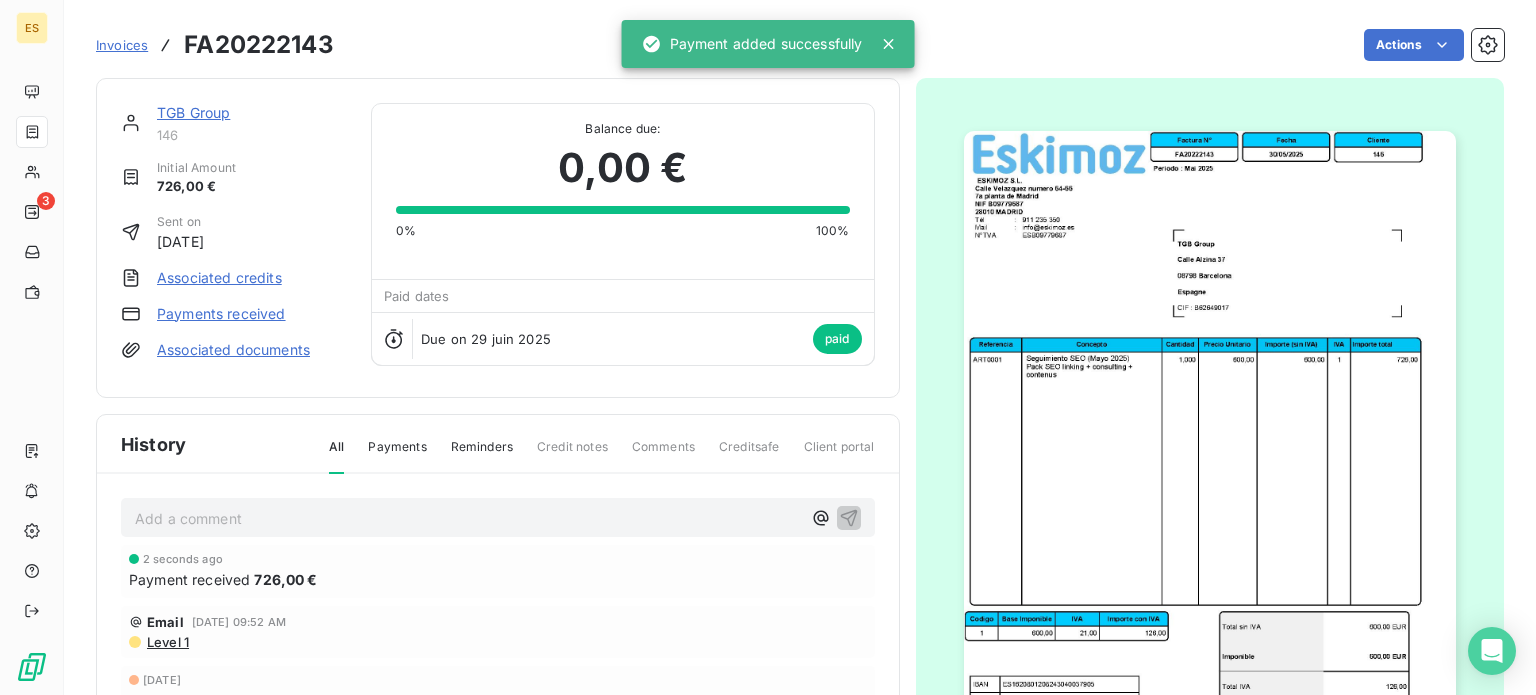 click on "TGB Group" at bounding box center (193, 112) 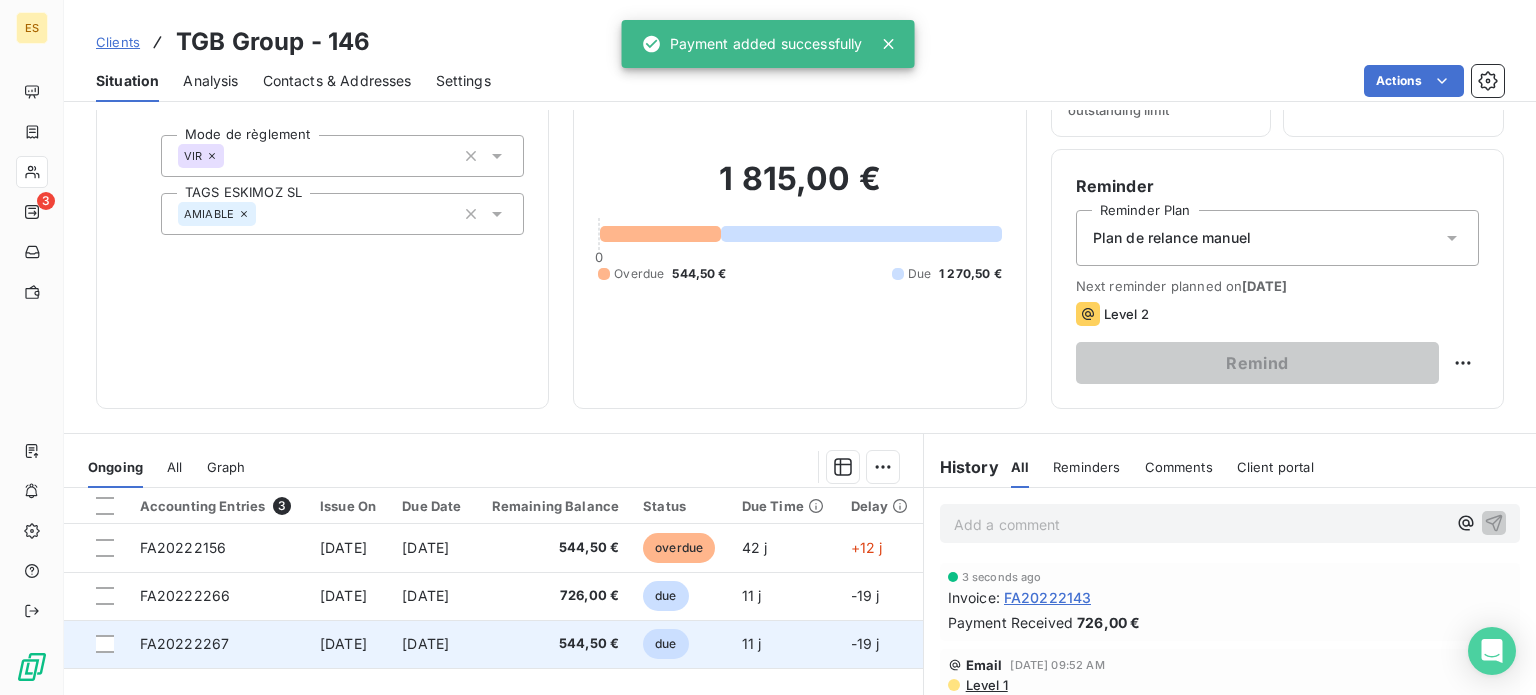 scroll, scrollTop: 200, scrollLeft: 0, axis: vertical 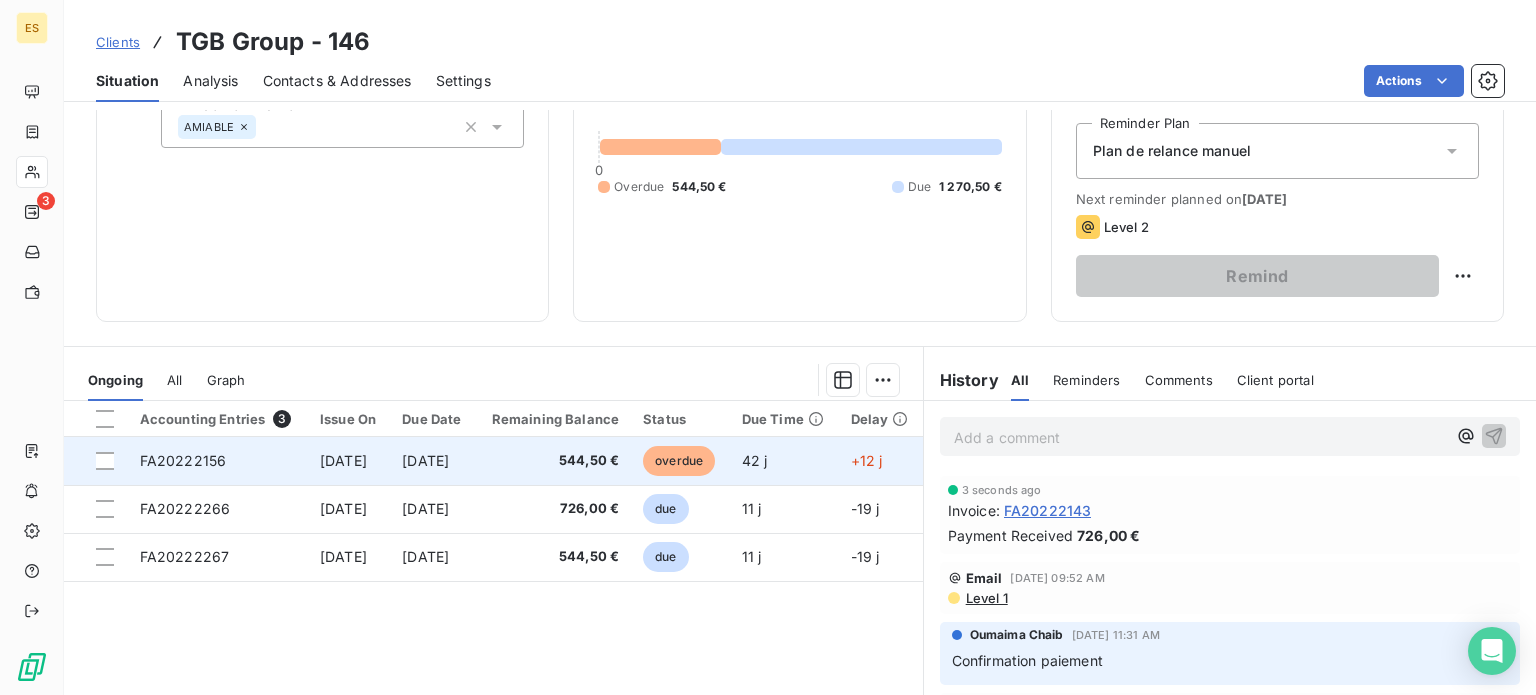 click on "[DATE]" at bounding box center (432, 461) 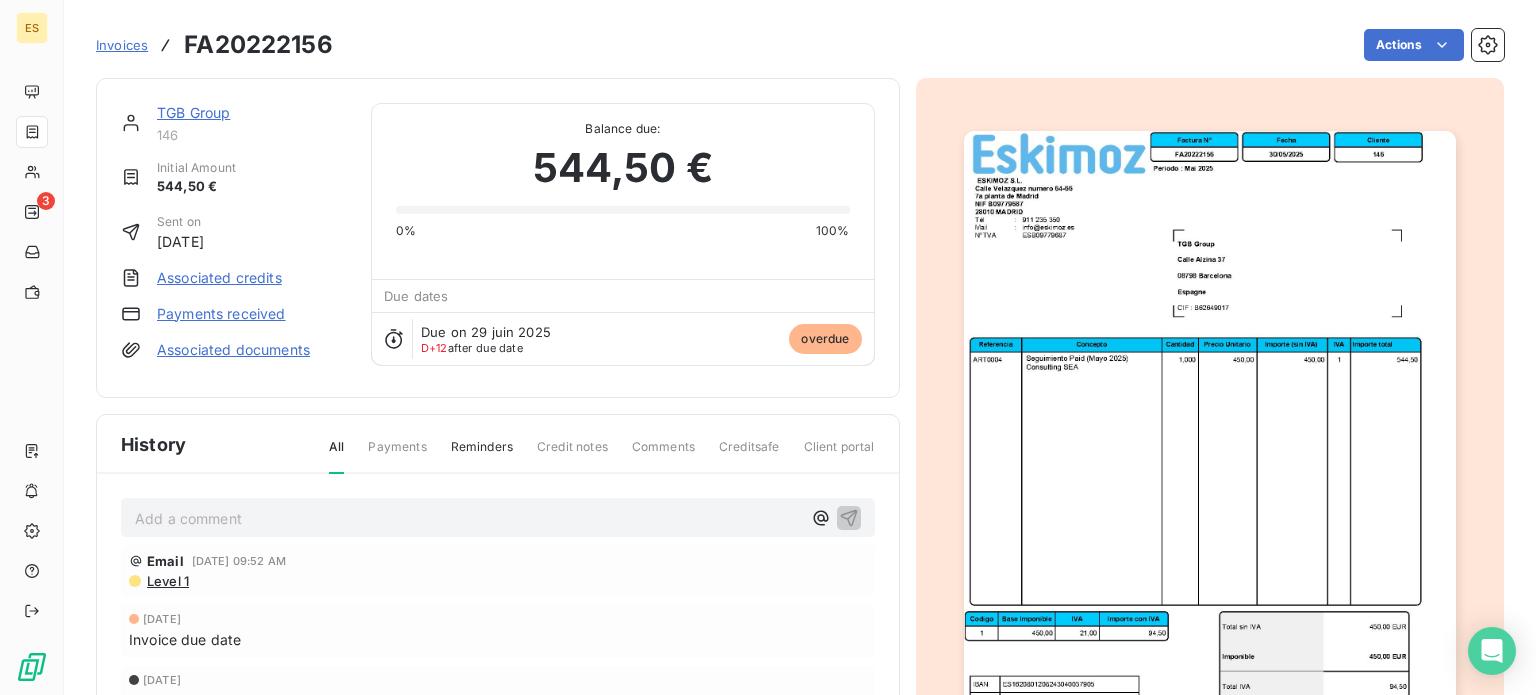 click on "Actions" at bounding box center (930, 45) 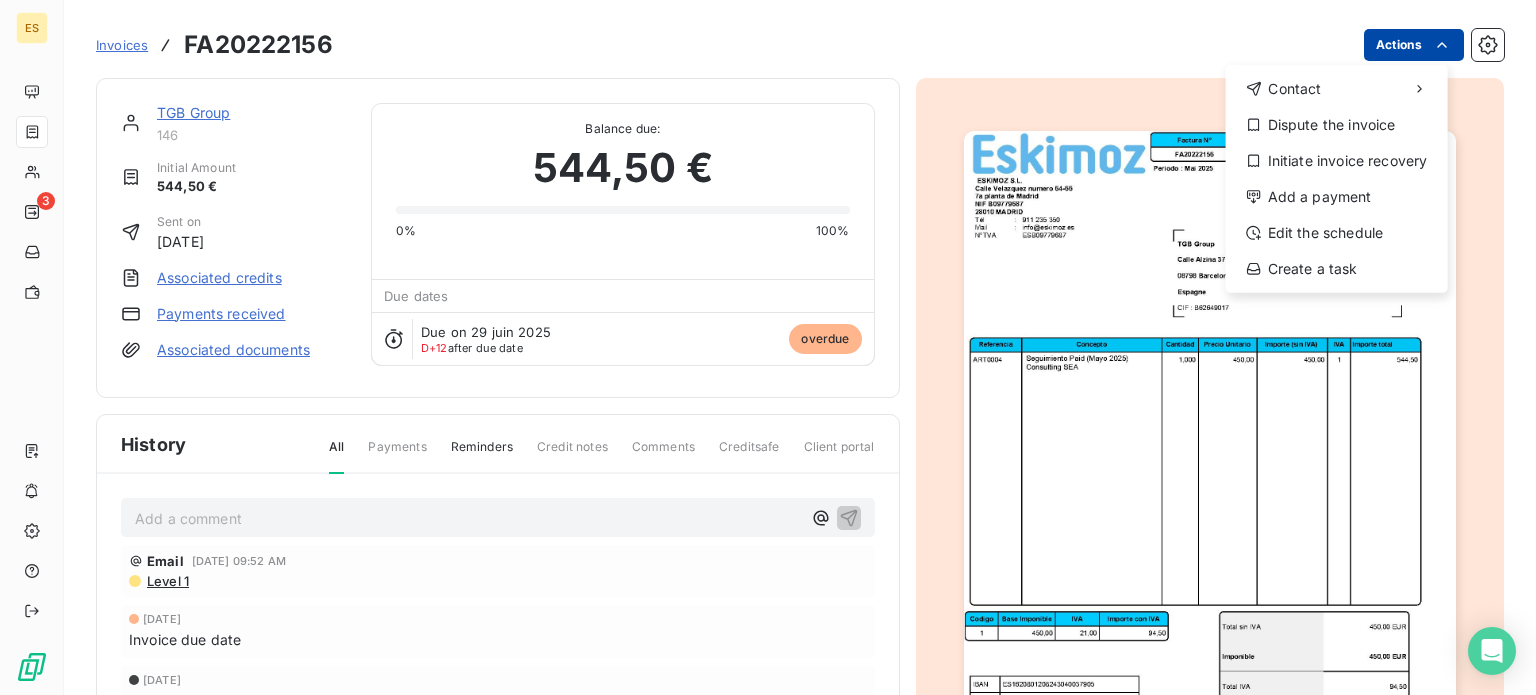 click on "ES 3 Invoices FA20222156 Actions Contact Dispute the invoice Initiate invoice recovery Add a payment Edit the schedule Create a task TGB Group 146 Initial Amount 544,50 € Sent on [DATE] Associated credits Payments received Associated documents Balance due: 544,50 € 0% 100% Due dates Due on 29 juin 2025 D+12  after due date overdue History All Payments Reminders Credit notes Comments Creditsafe Client portal Add a comment ﻿ Email [DATE] 09:52 AM Level 1 [DATE] Invoice due date [DATE] Invoice issued" at bounding box center [768, 347] 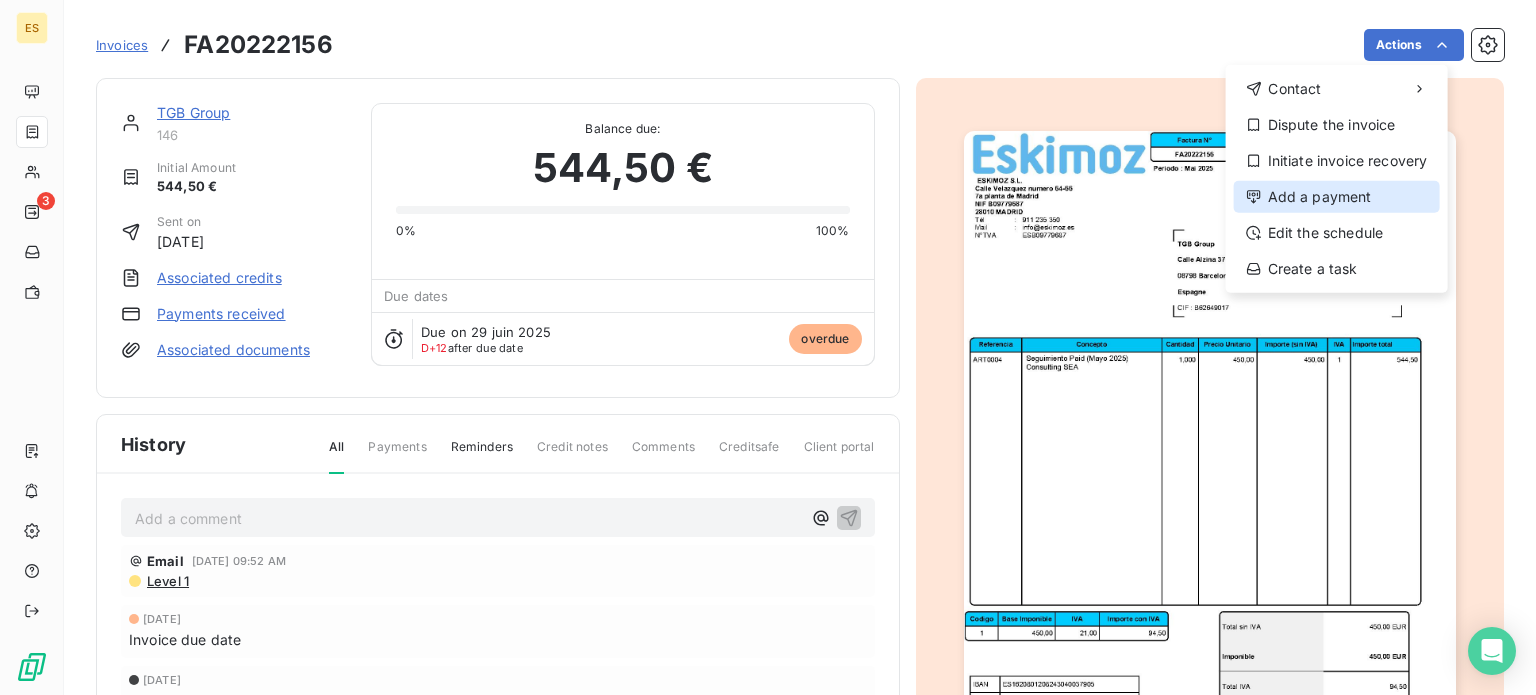 click on "Add a payment" at bounding box center (1337, 197) 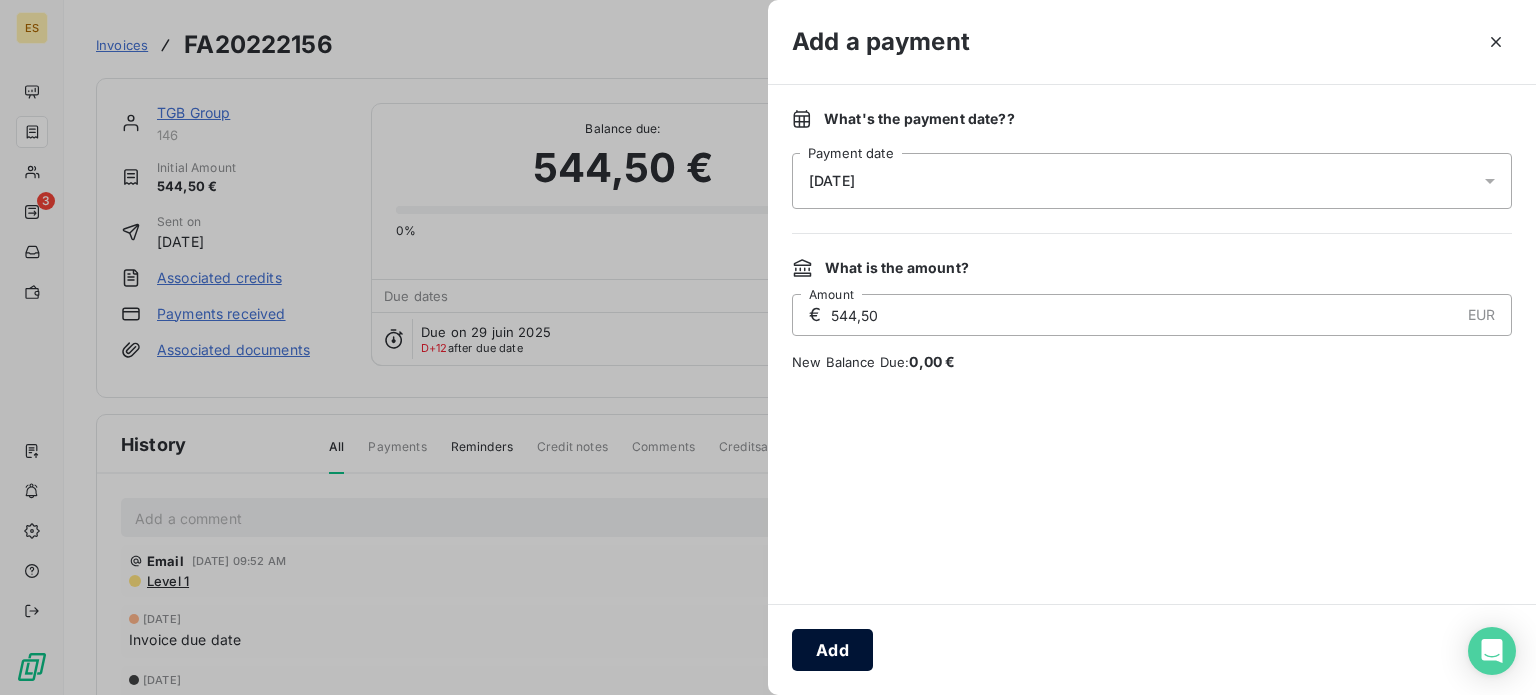 click on "Add" at bounding box center (832, 650) 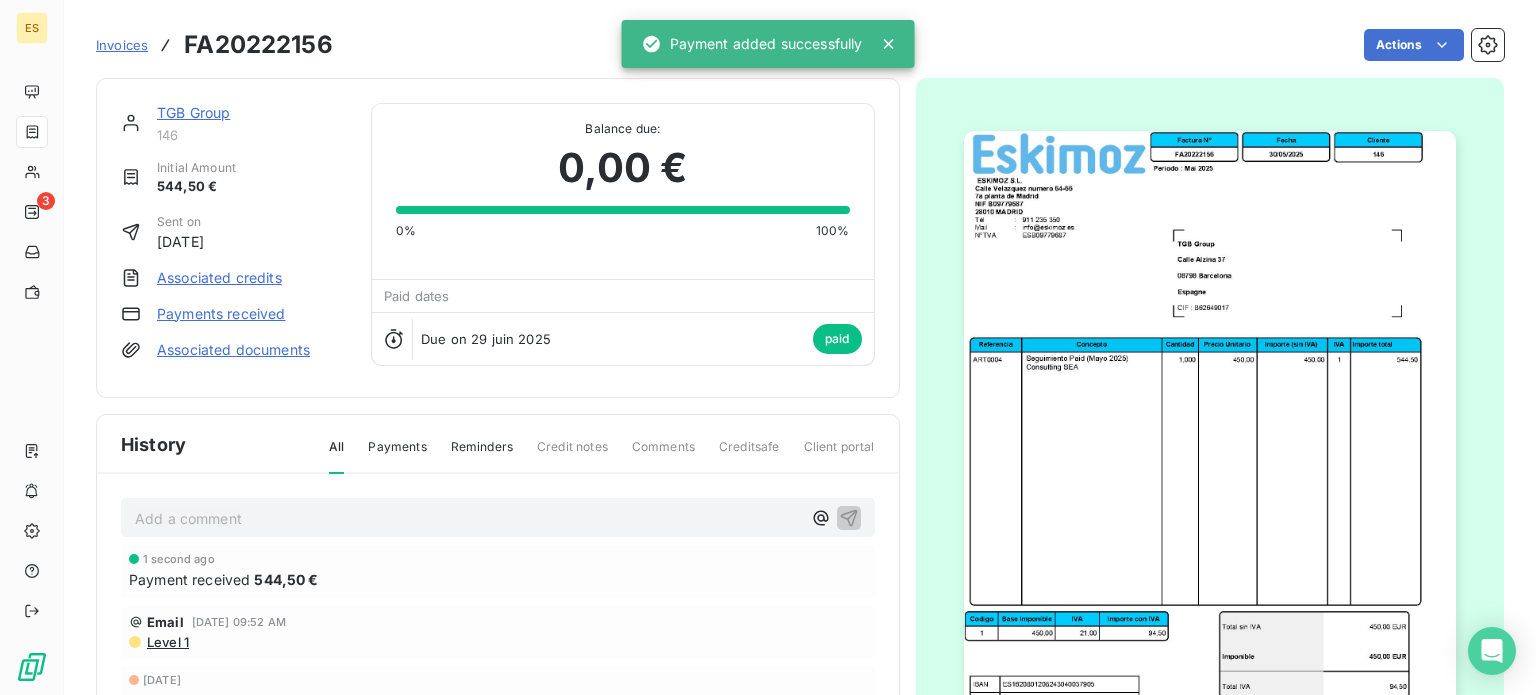 click on "TGB Group" at bounding box center [193, 112] 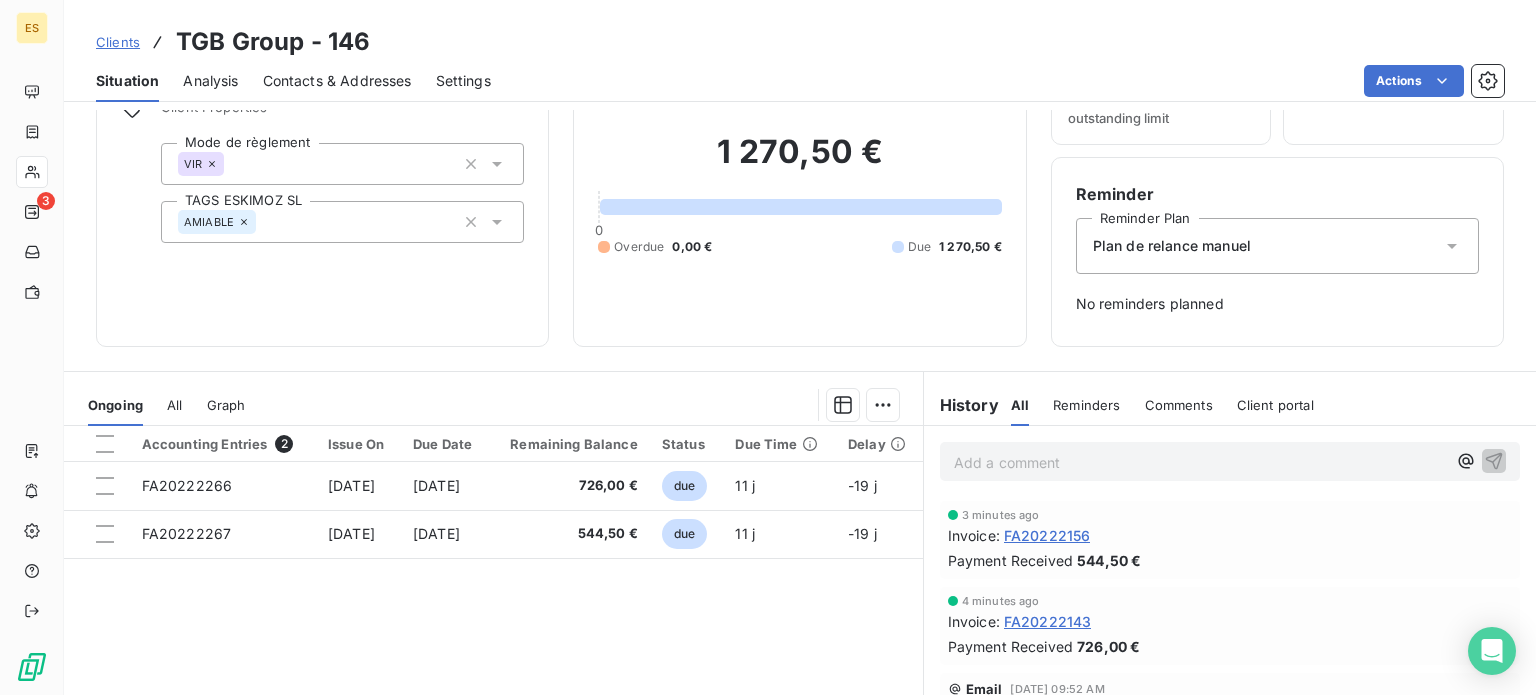 scroll, scrollTop: 0, scrollLeft: 0, axis: both 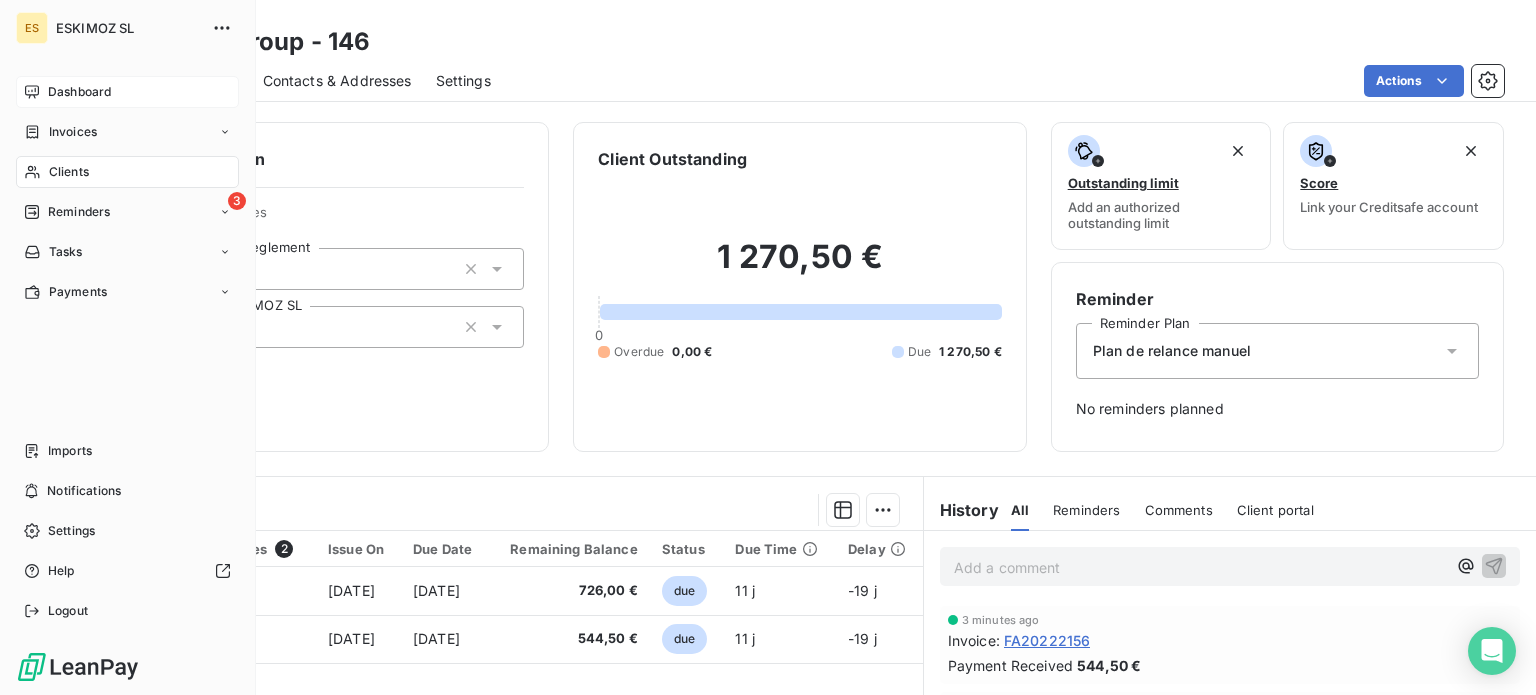 click on "Dashboard" at bounding box center [127, 92] 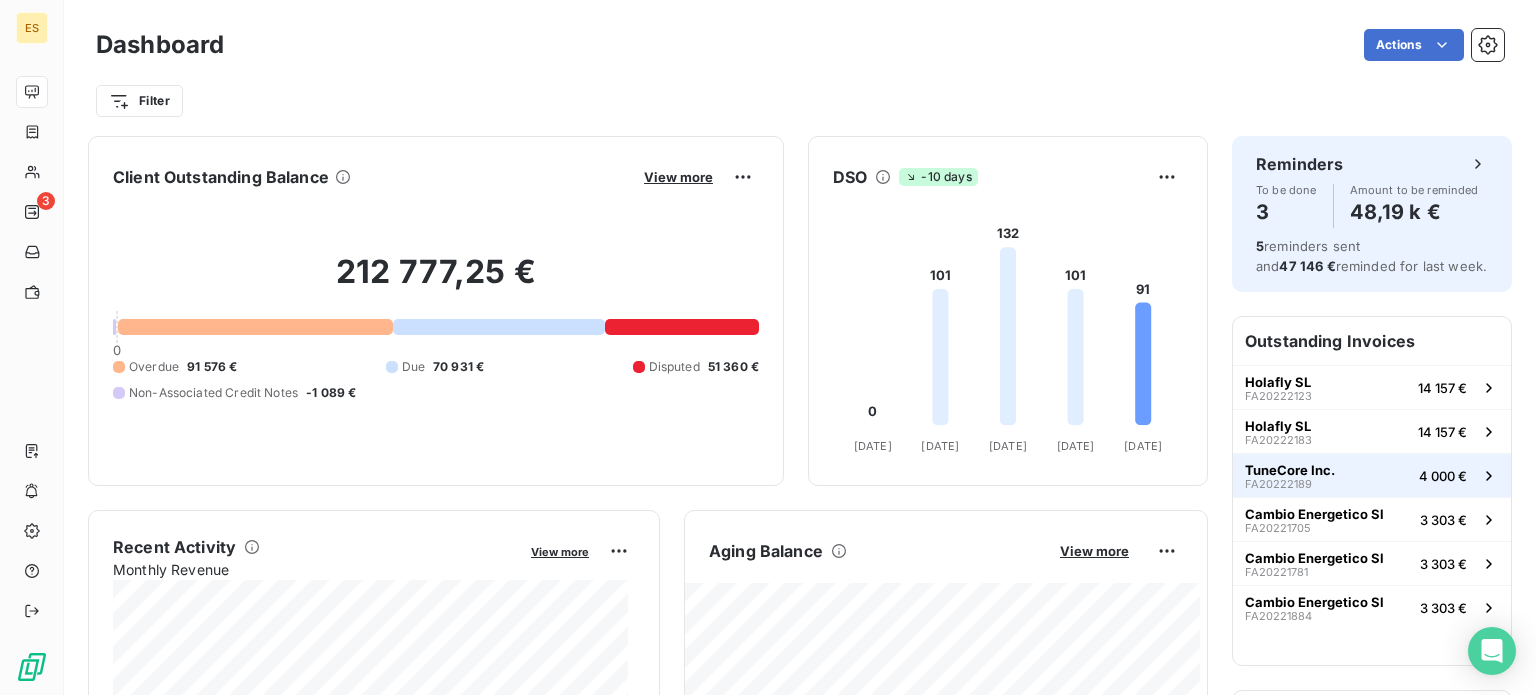 scroll, scrollTop: 0, scrollLeft: 0, axis: both 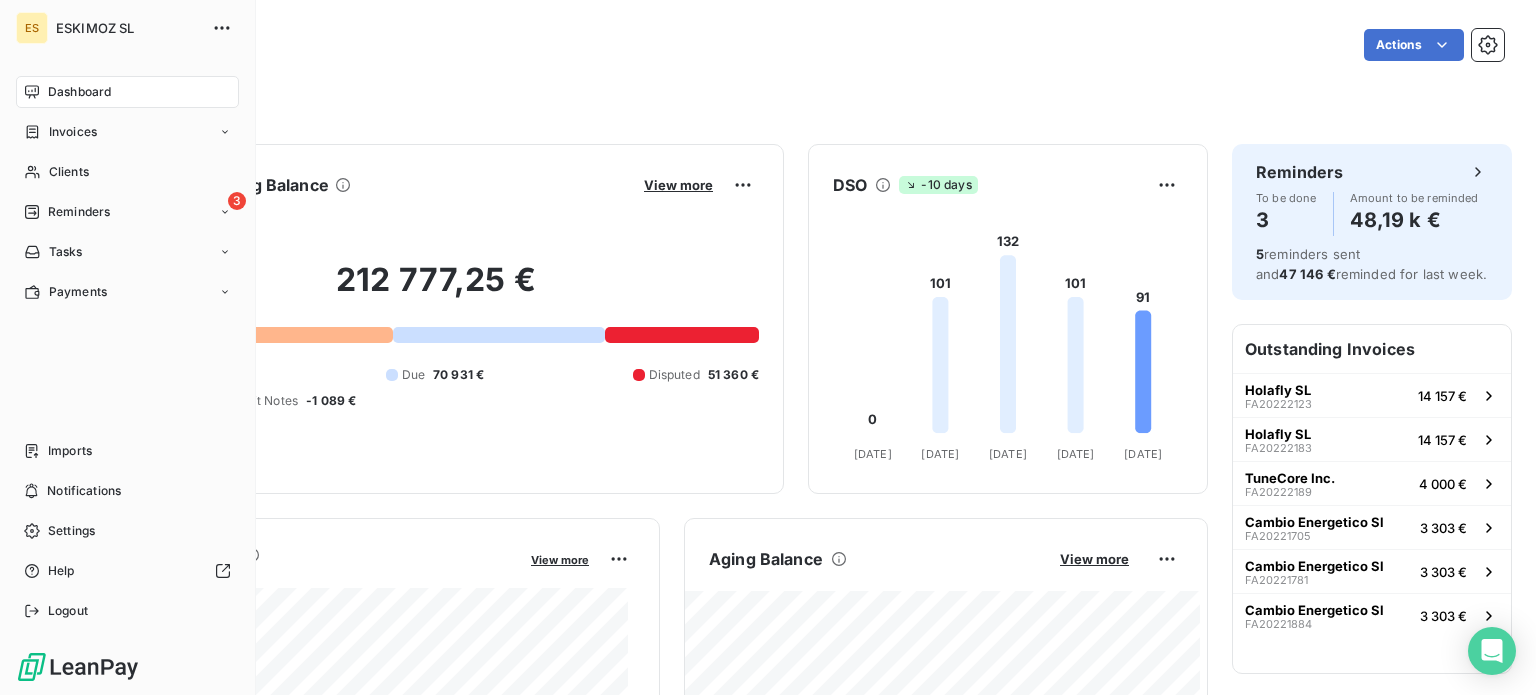 click on "Clients" at bounding box center (69, 172) 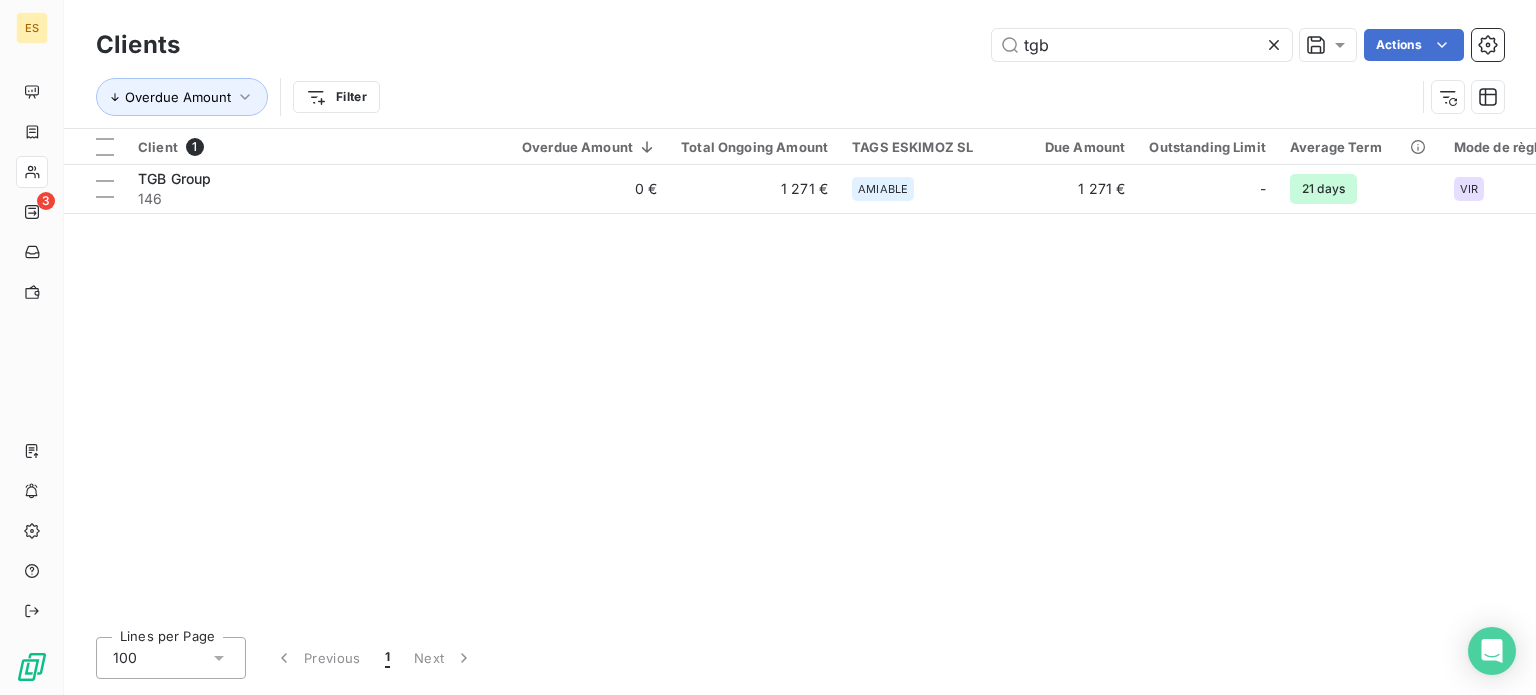 click 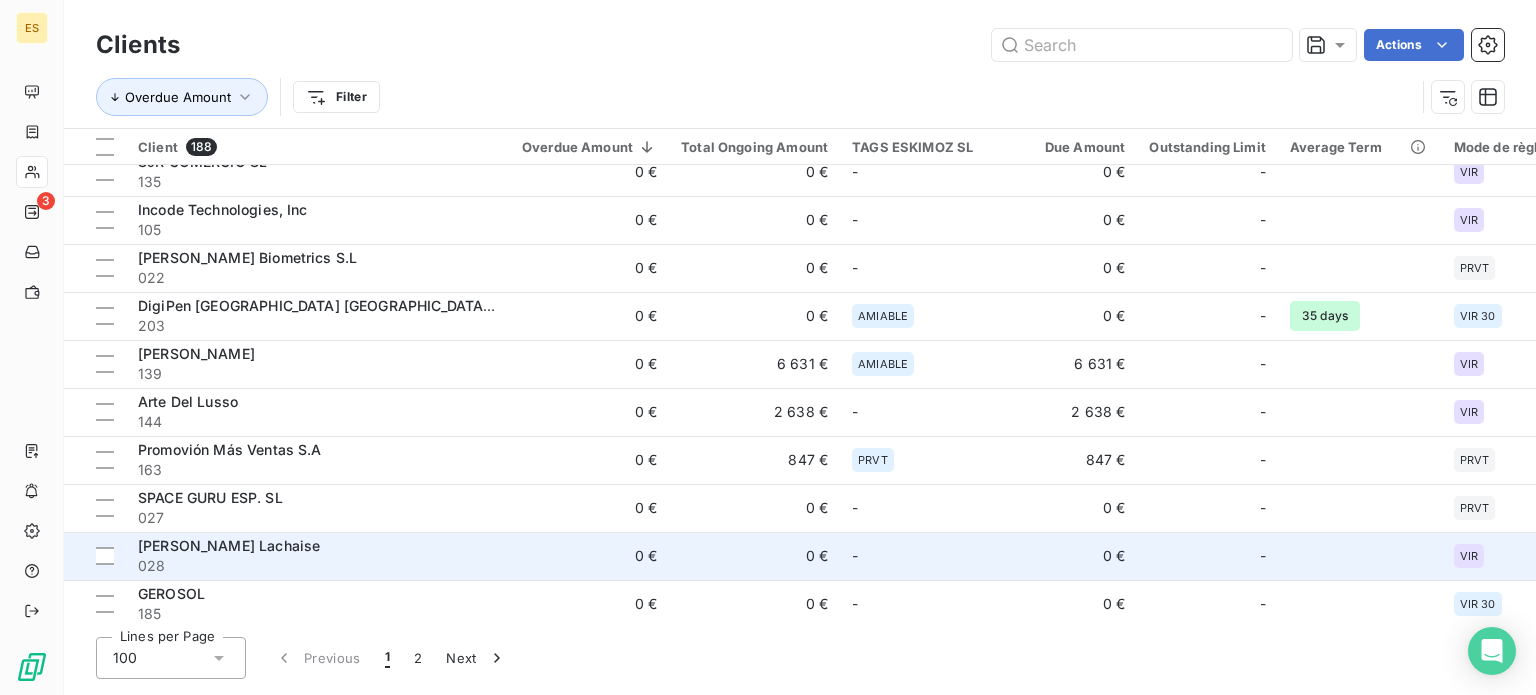 scroll, scrollTop: 3952, scrollLeft: 0, axis: vertical 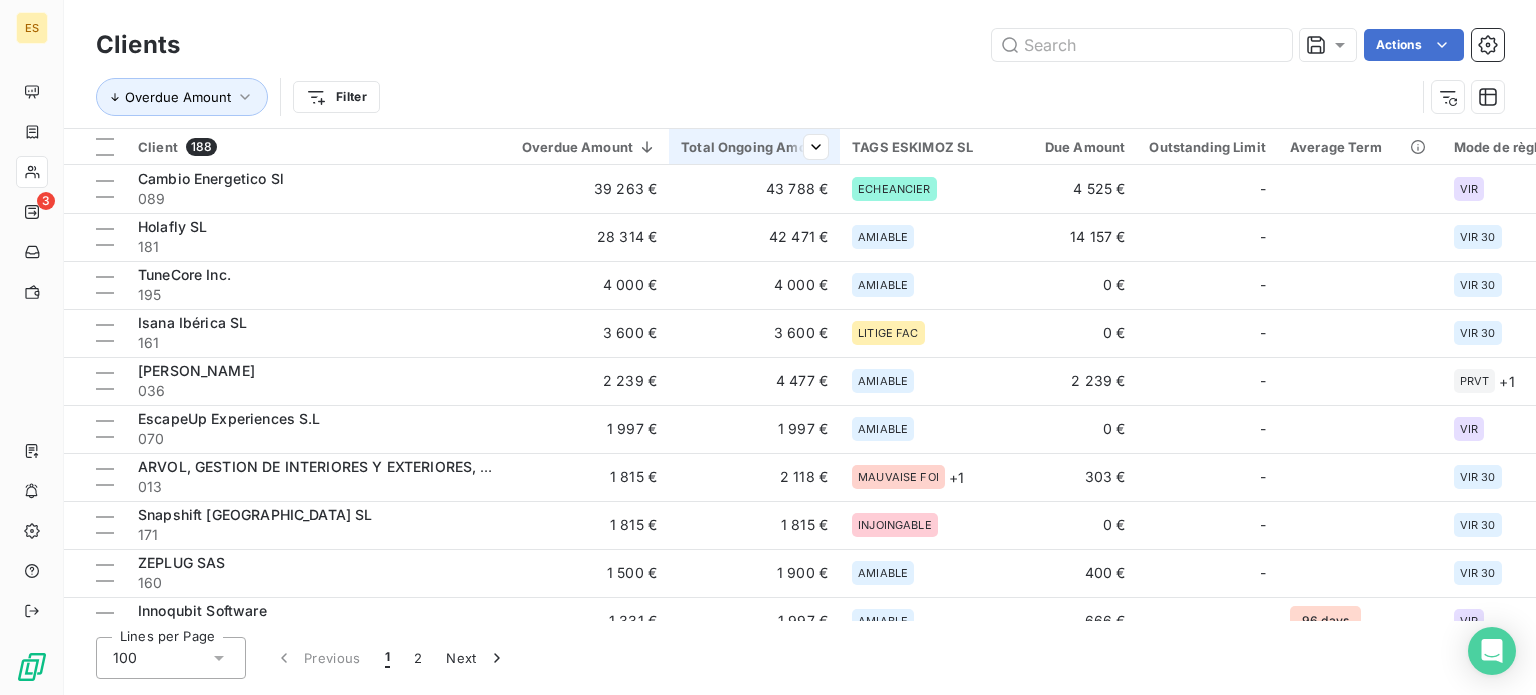 drag, startPoint x: 913, startPoint y: 138, endPoint x: 752, endPoint y: 147, distance: 161.25136 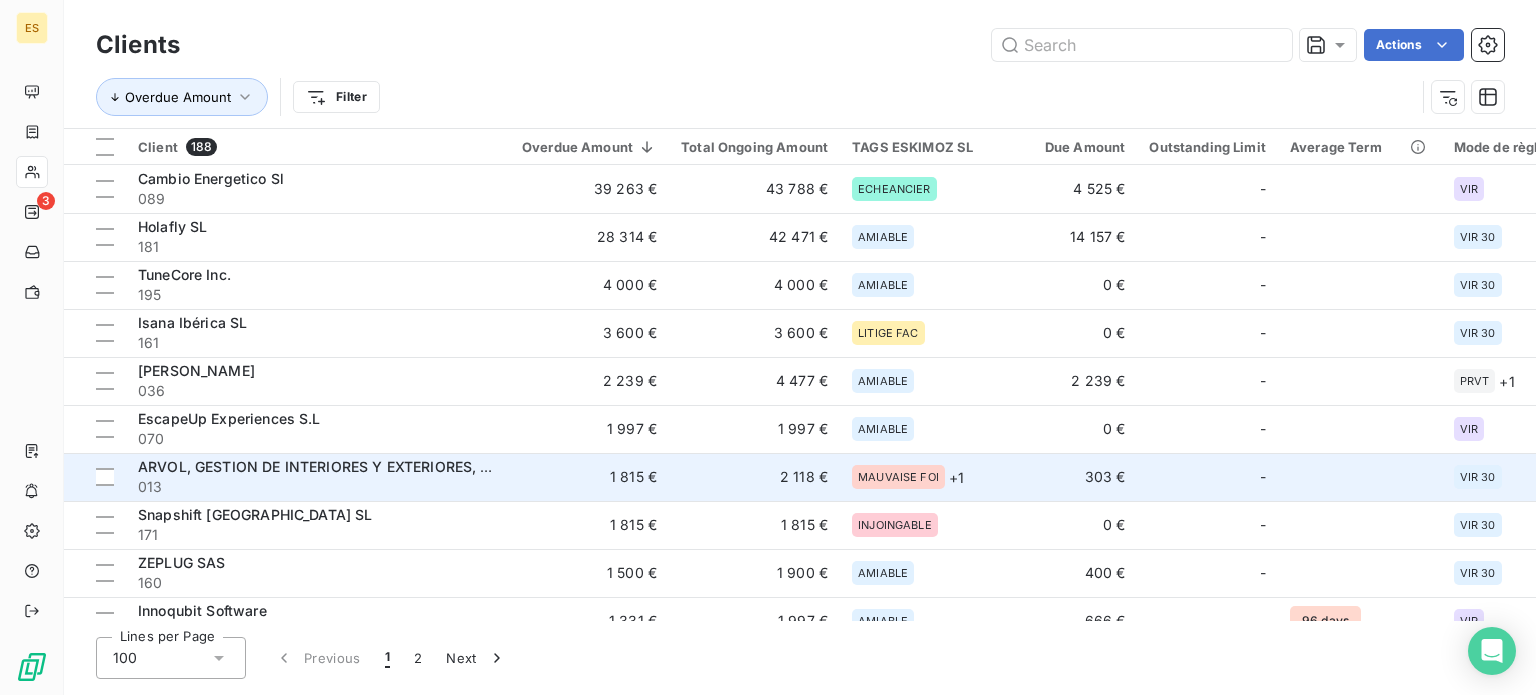 scroll, scrollTop: 0, scrollLeft: 0, axis: both 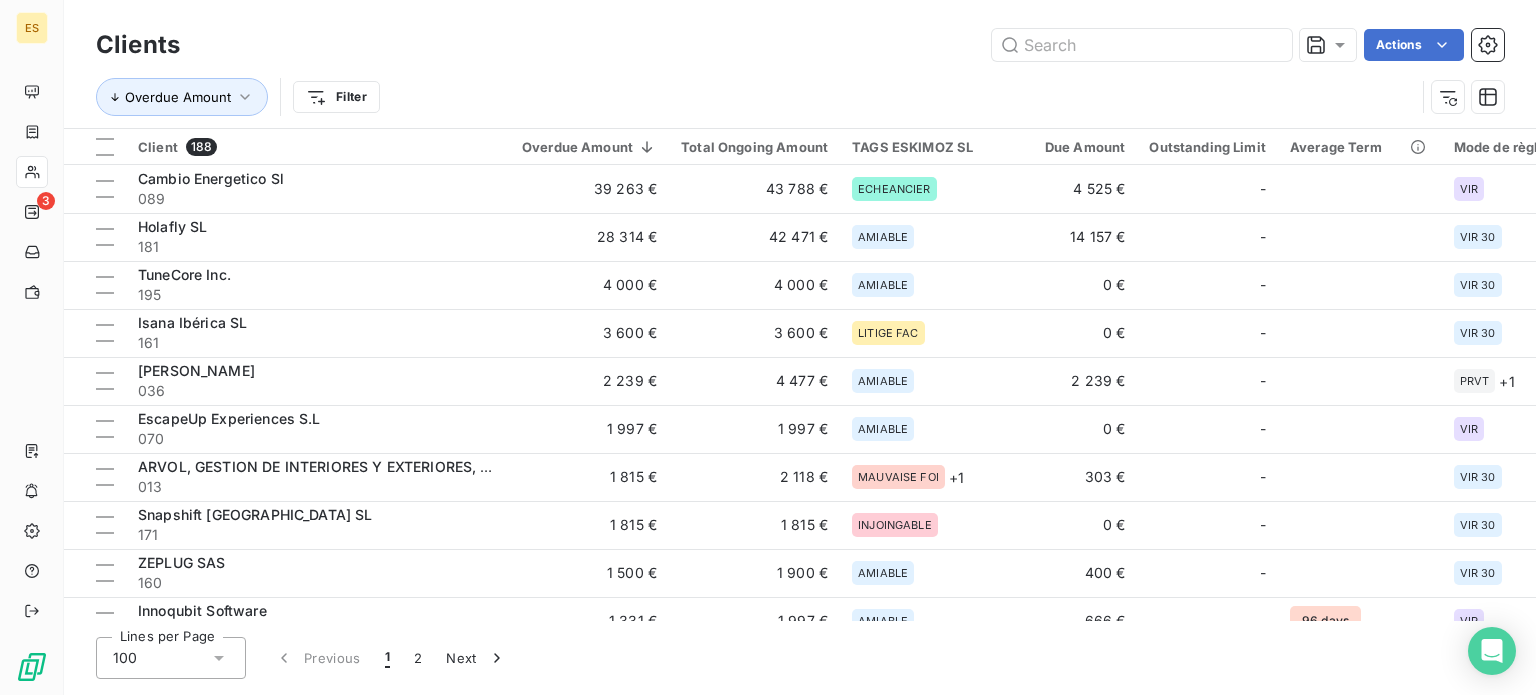 click at bounding box center (1463, 97) 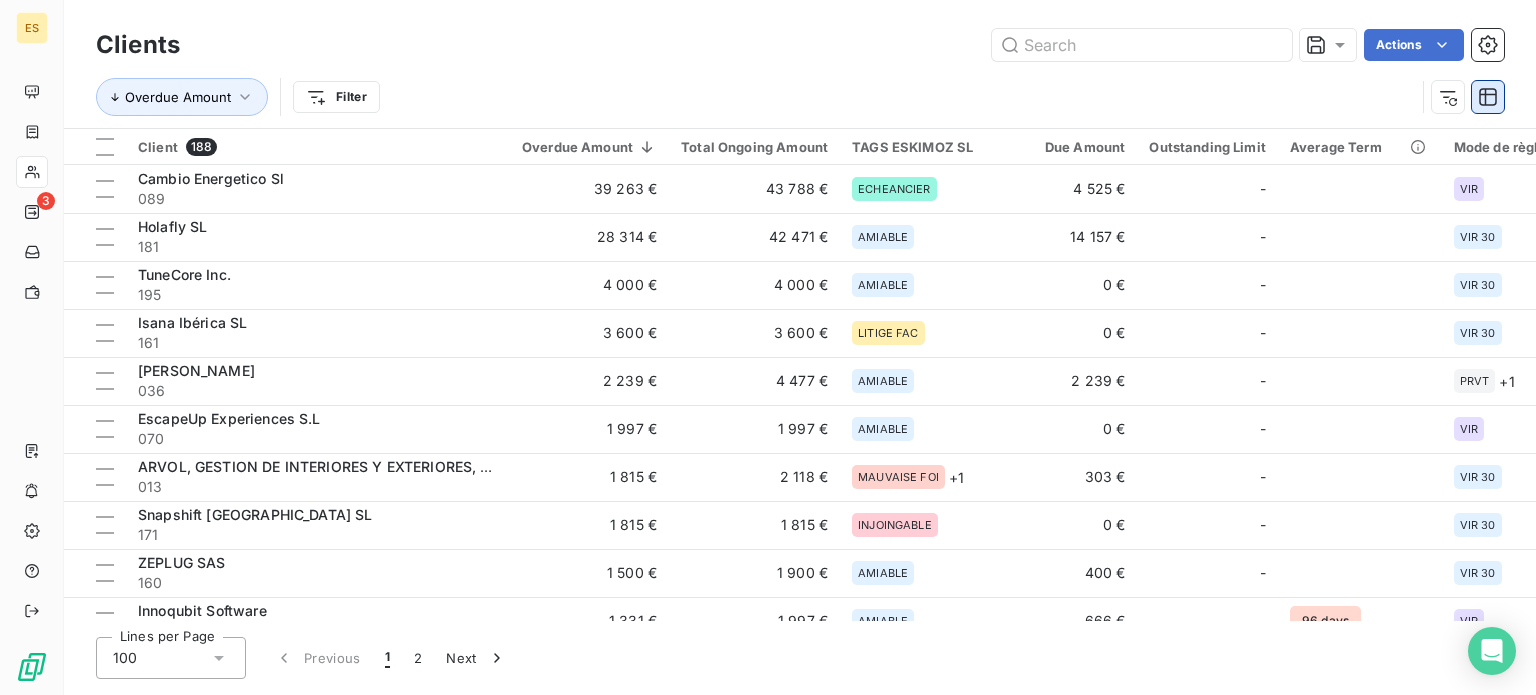 click 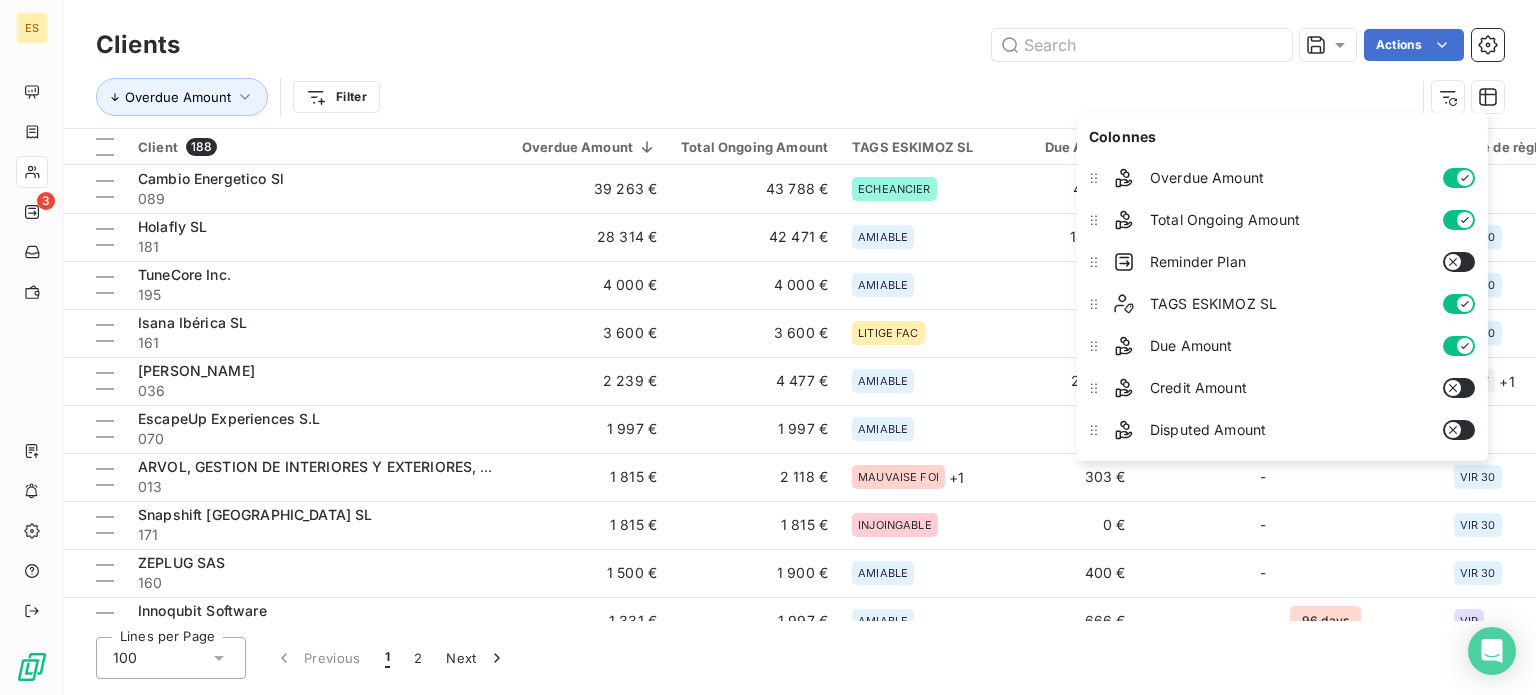 drag, startPoint x: 1461, startPoint y: 333, endPoint x: 1436, endPoint y: 256, distance: 80.95678 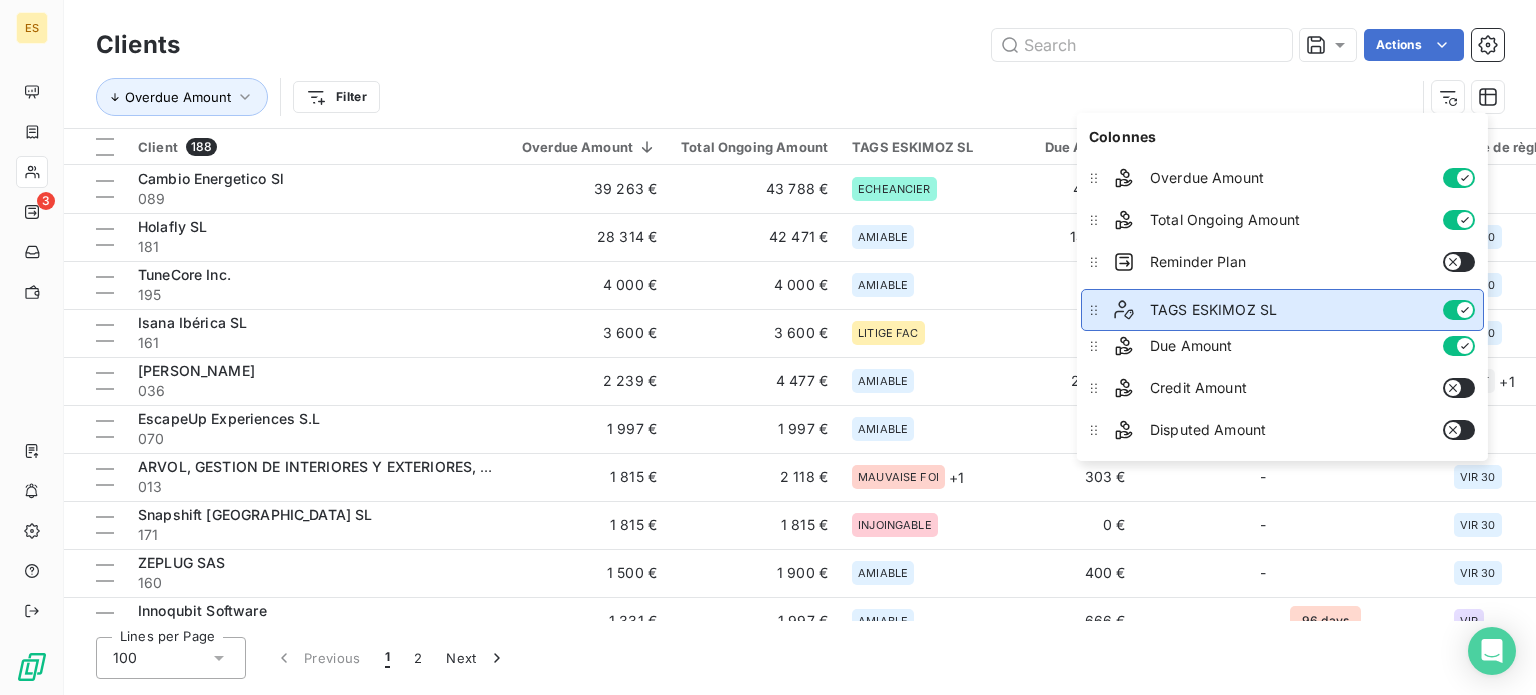click 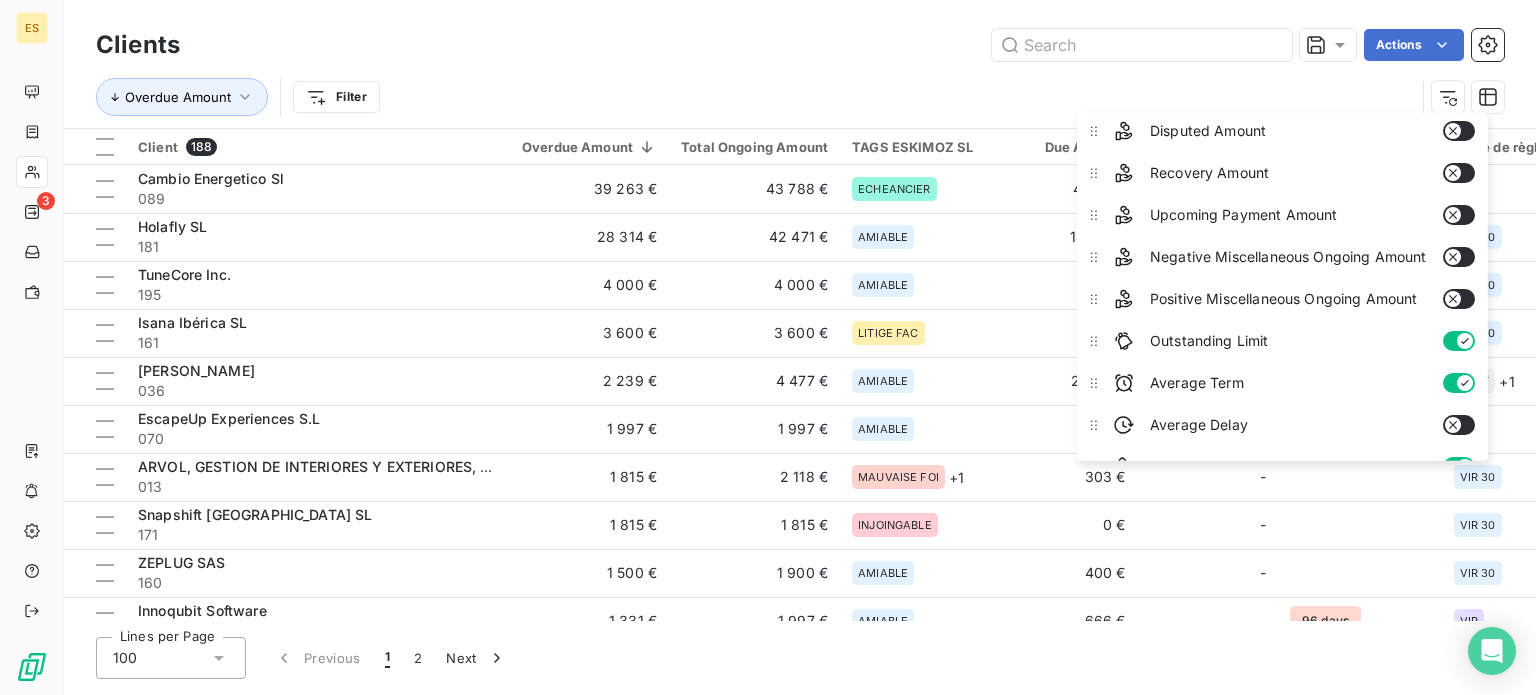 scroll, scrollTop: 300, scrollLeft: 0, axis: vertical 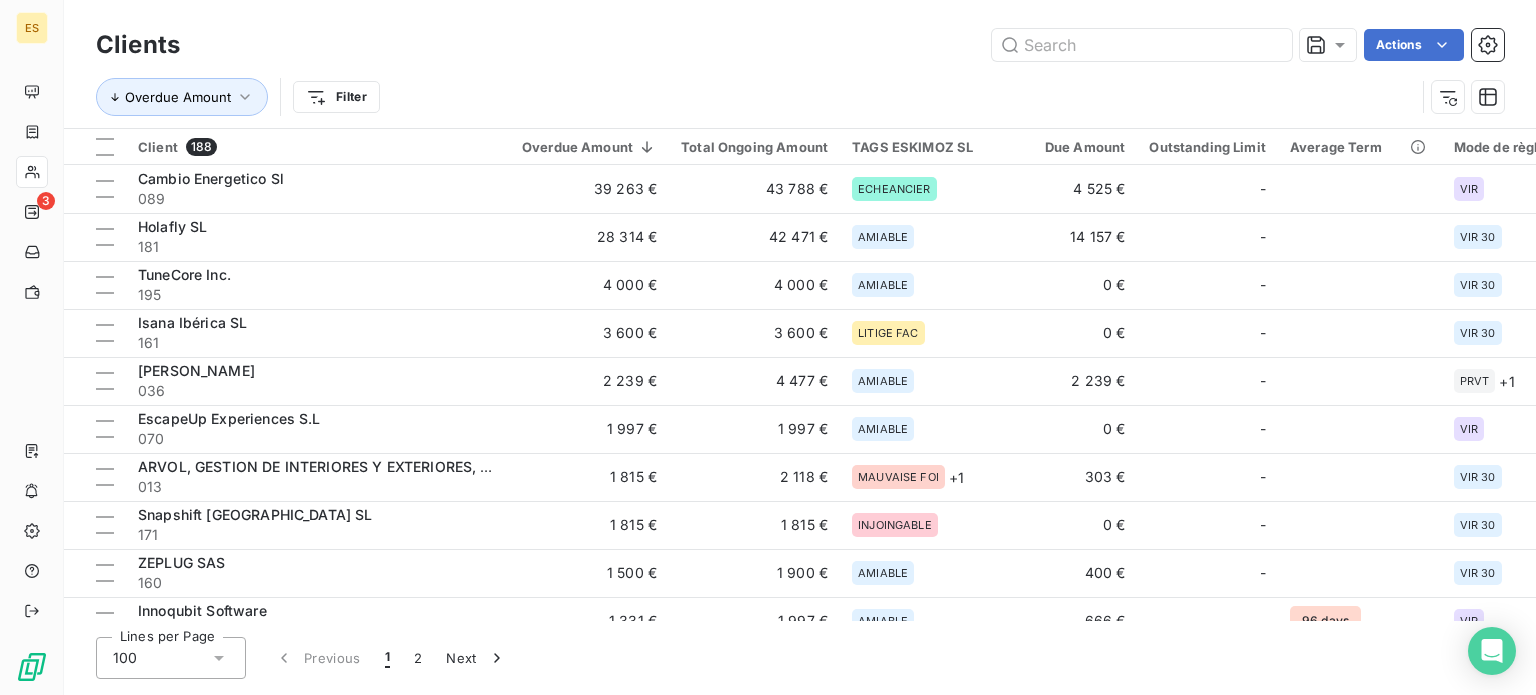 click on "Overdue Amount Filter" at bounding box center [755, 97] 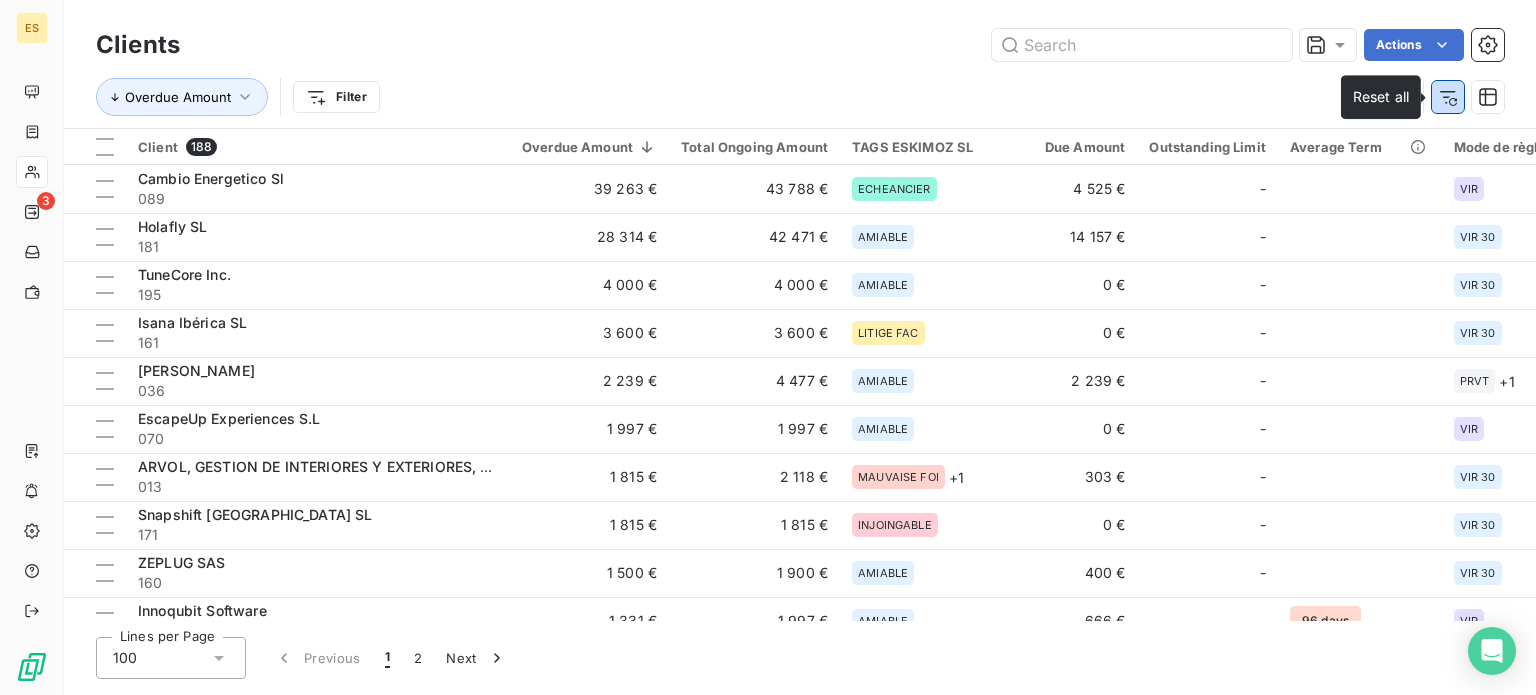 click 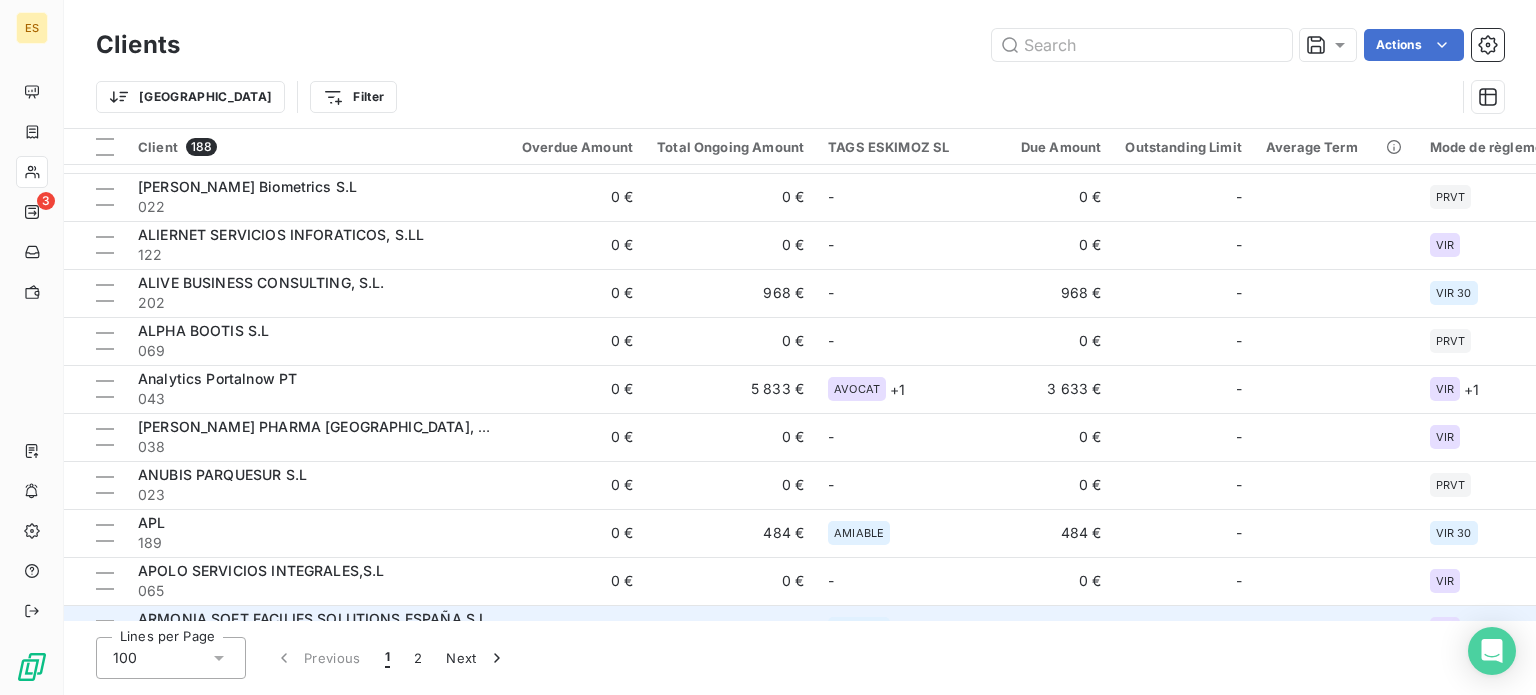scroll, scrollTop: 500, scrollLeft: 0, axis: vertical 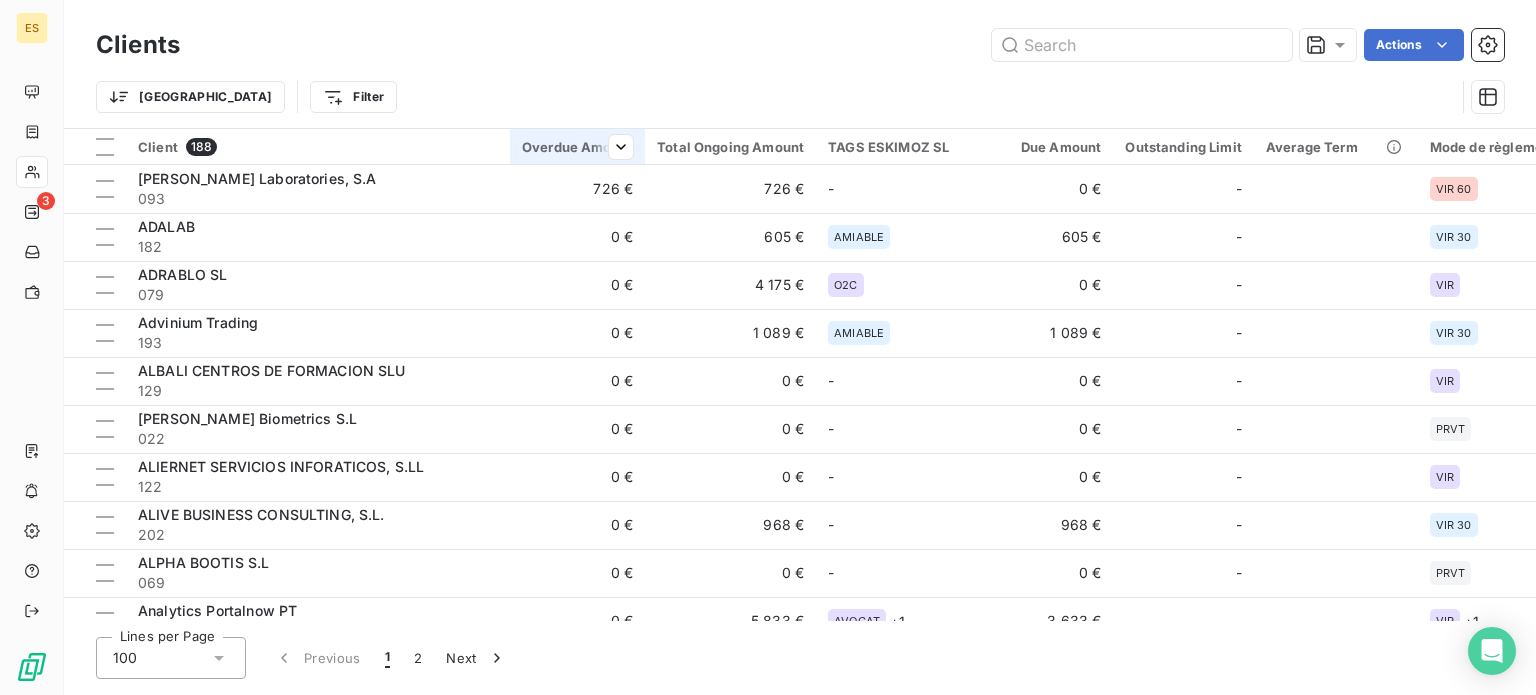 click on "Overdue Amount" at bounding box center [577, 147] 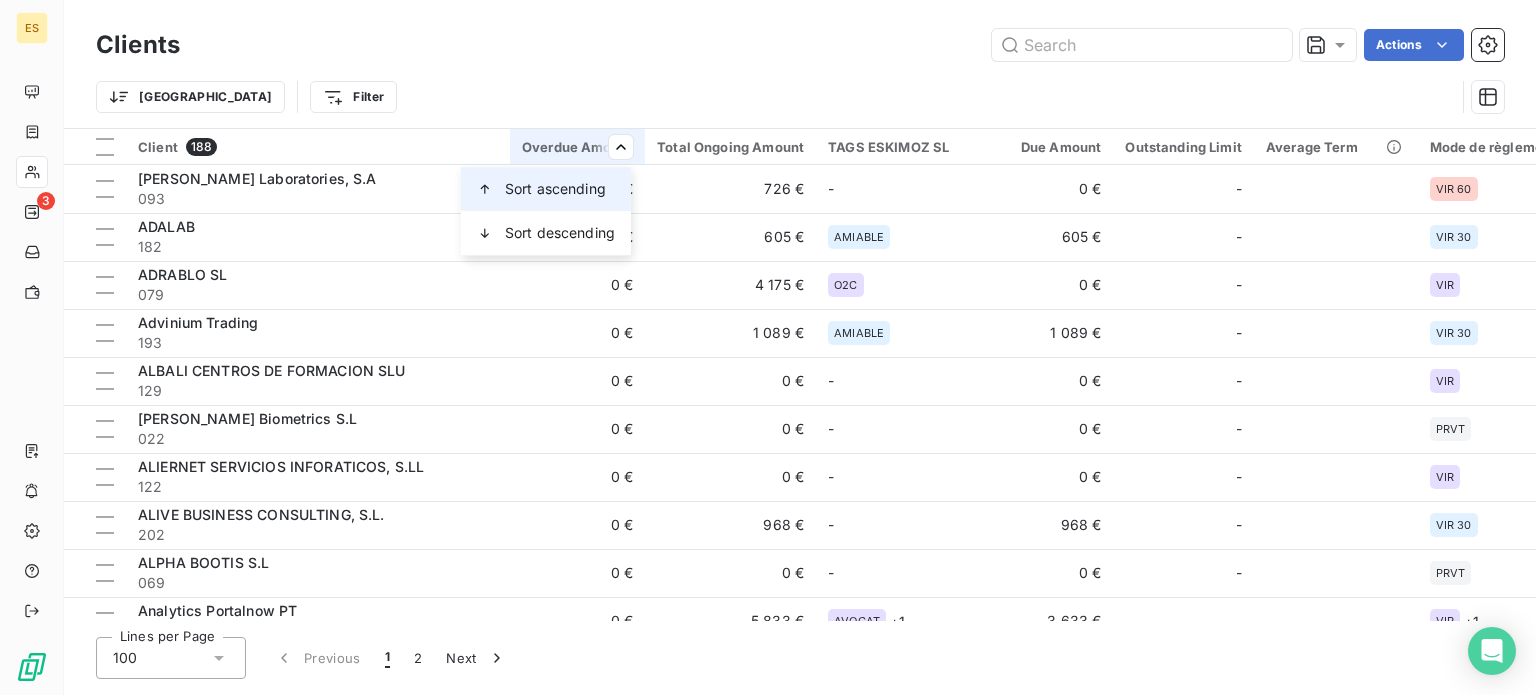 click on "Sort ascending" at bounding box center (546, 189) 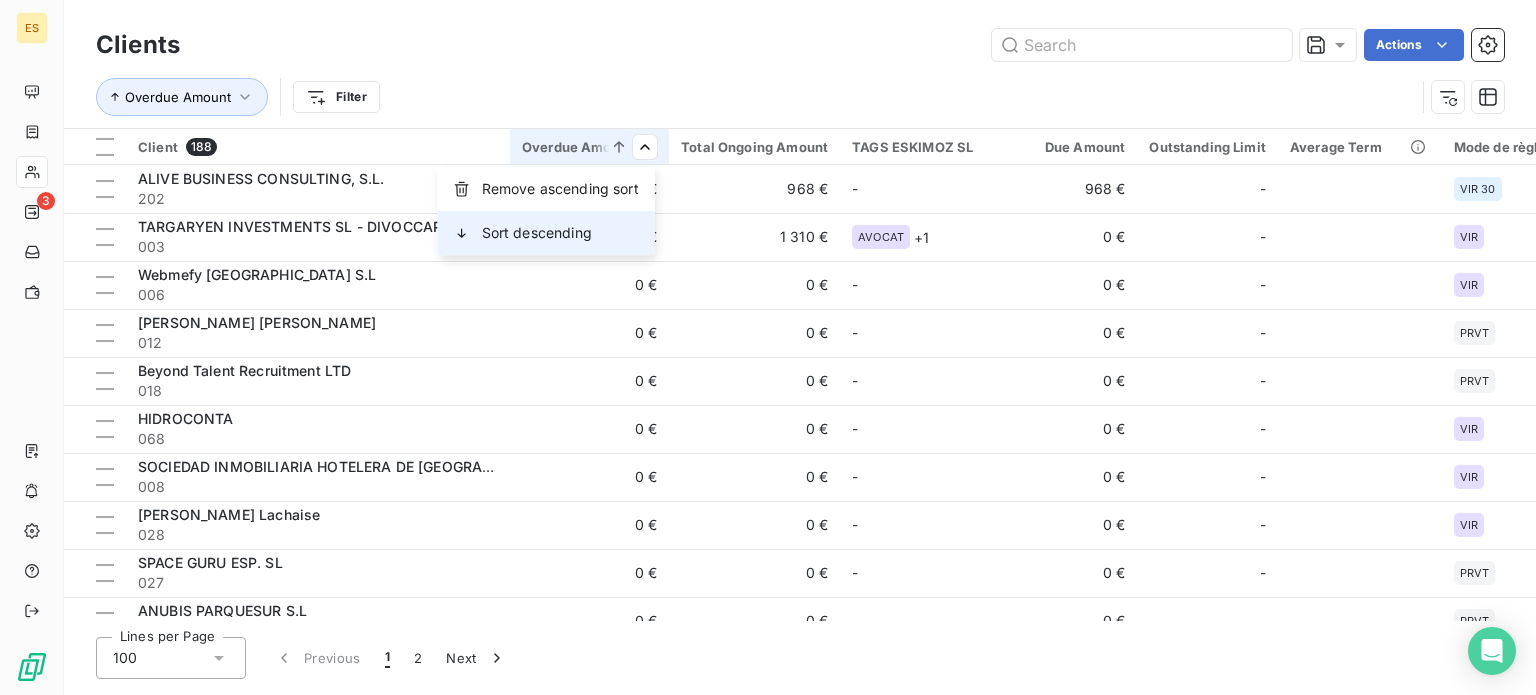 click on "Sort descending" at bounding box center (546, 233) 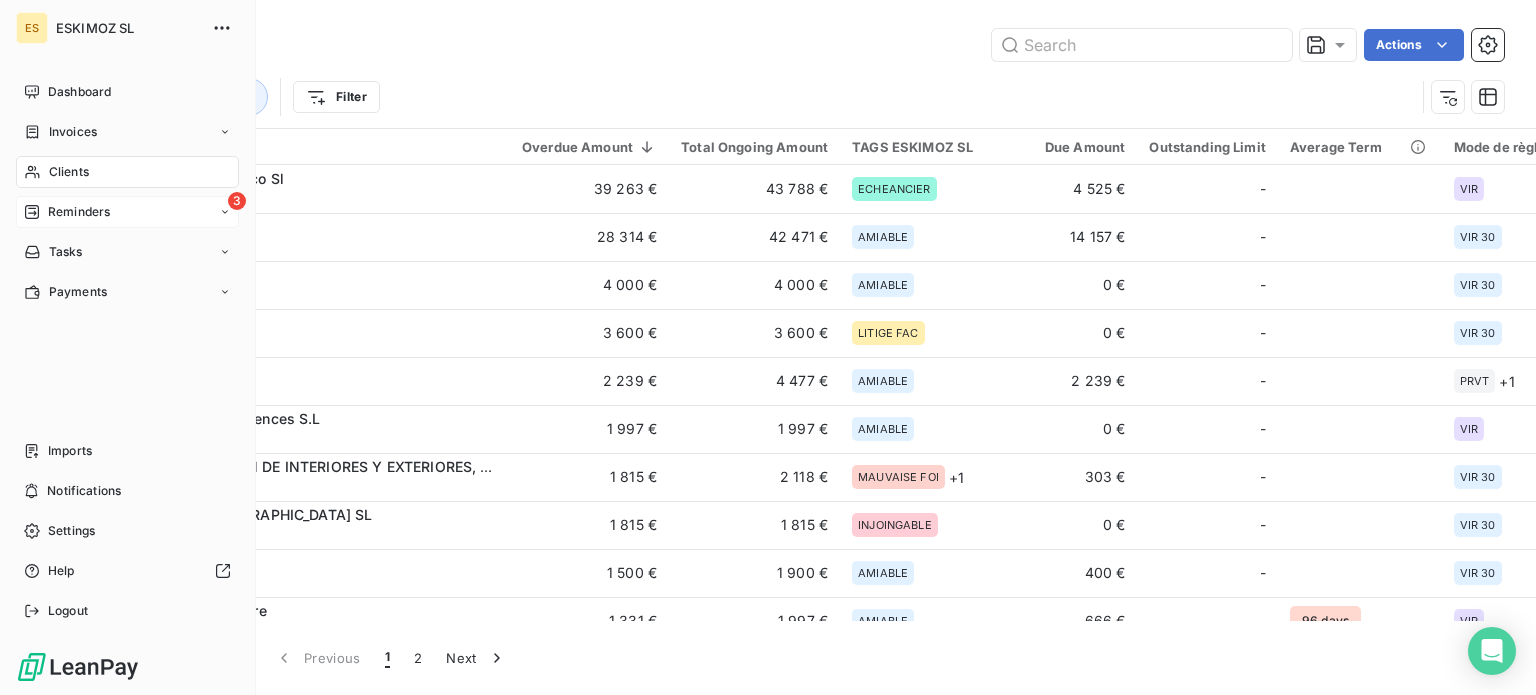 click on "3 Reminders" at bounding box center [127, 212] 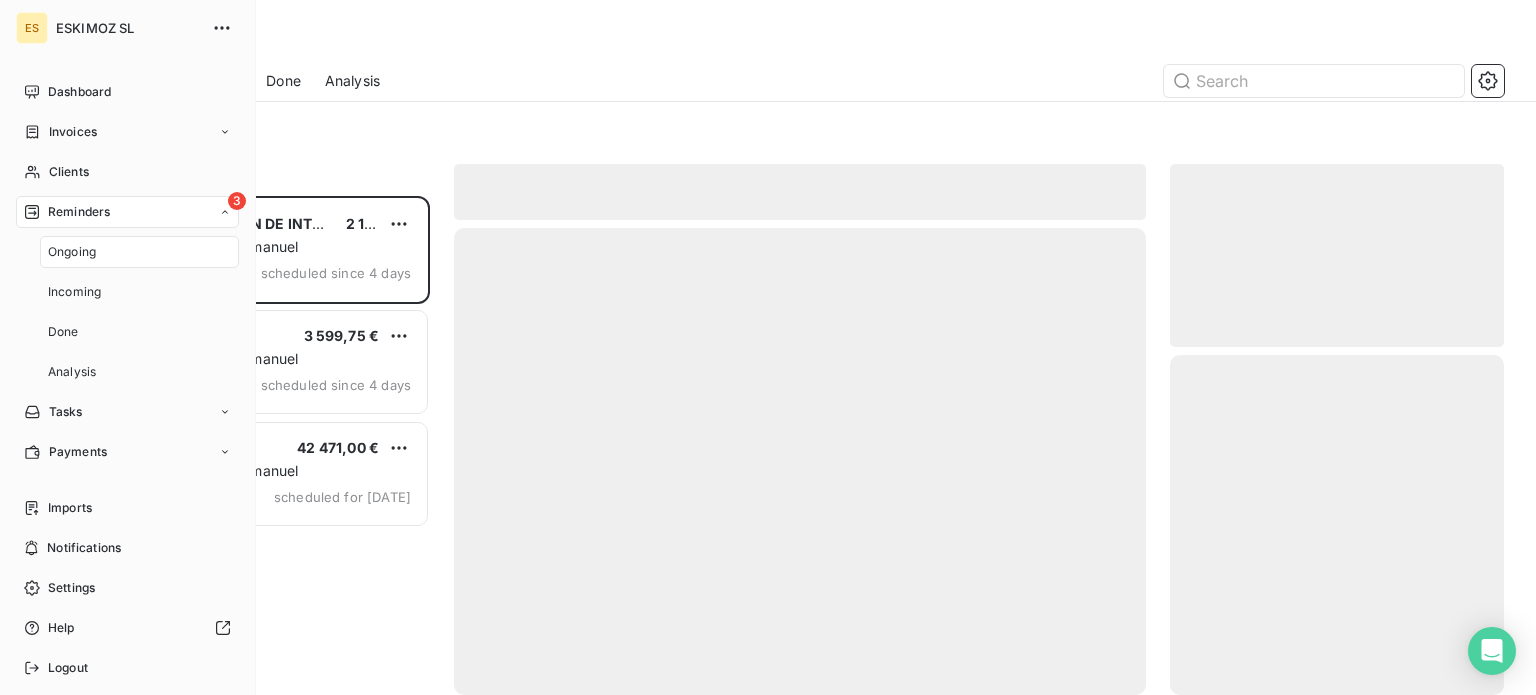 scroll, scrollTop: 16, scrollLeft: 16, axis: both 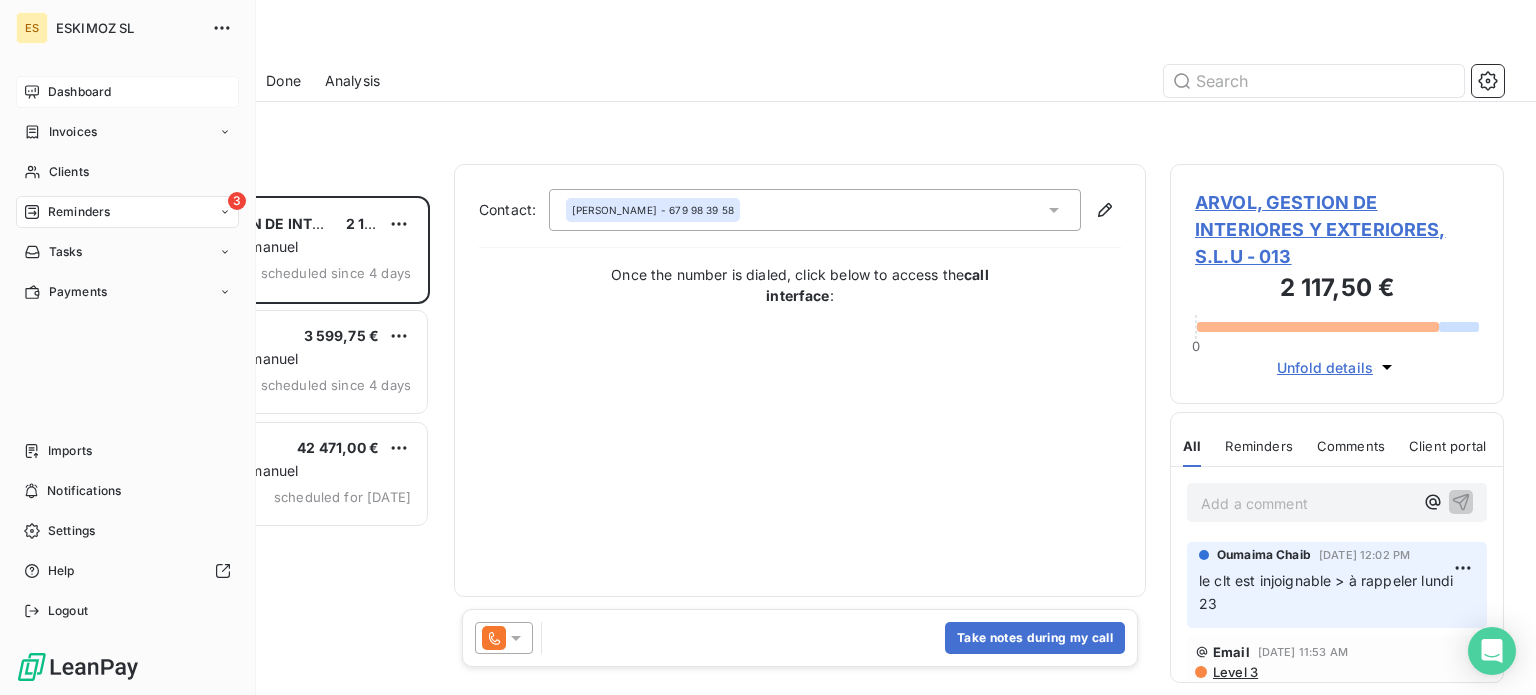 click on "Dashboard" at bounding box center [79, 92] 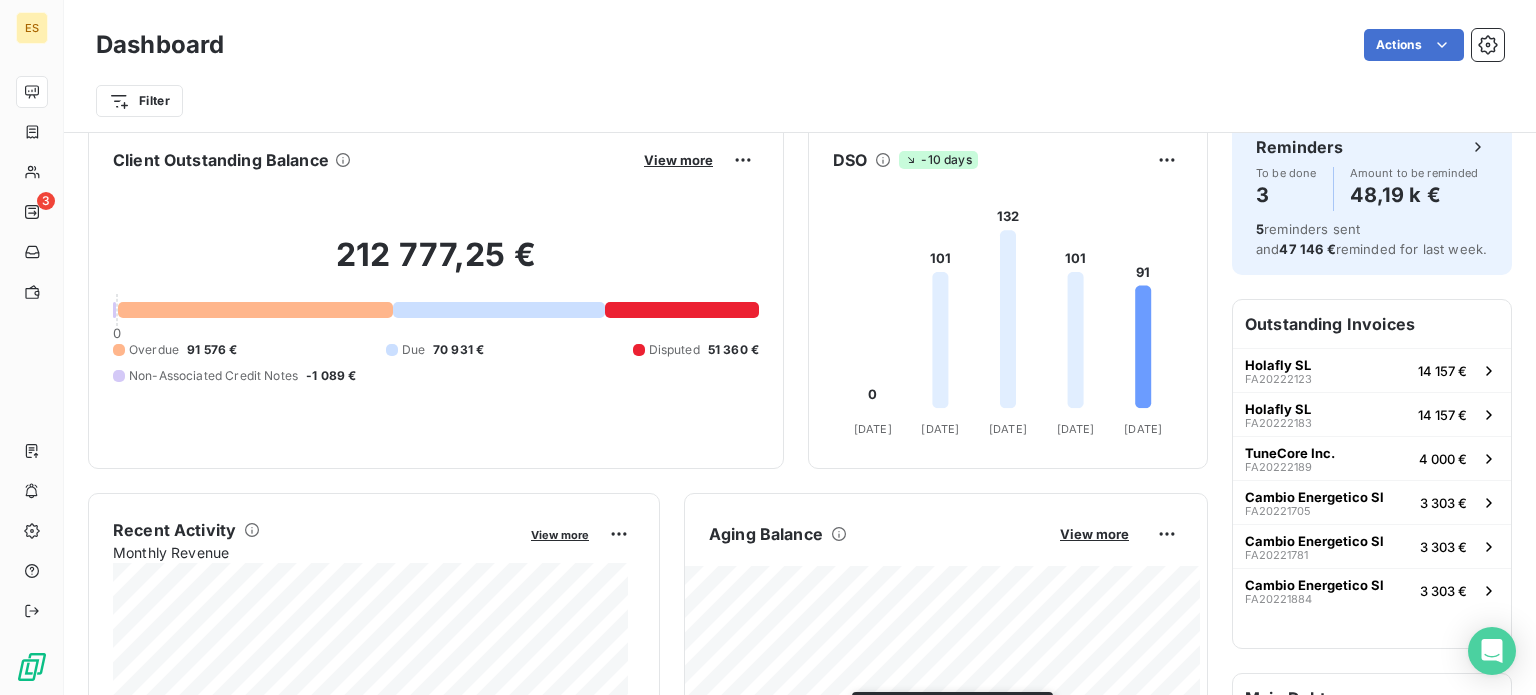 scroll, scrollTop: 0, scrollLeft: 0, axis: both 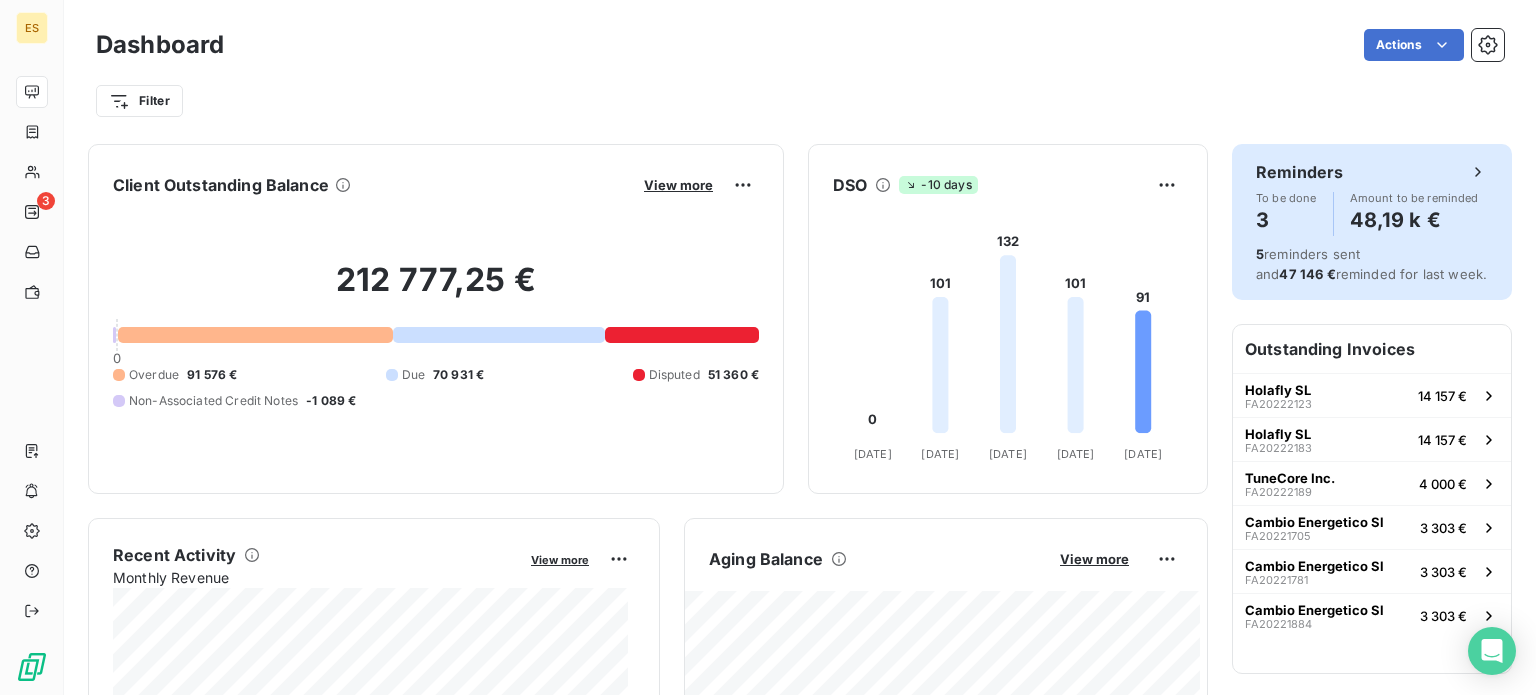 click on "48,19 k €" at bounding box center (1414, 220) 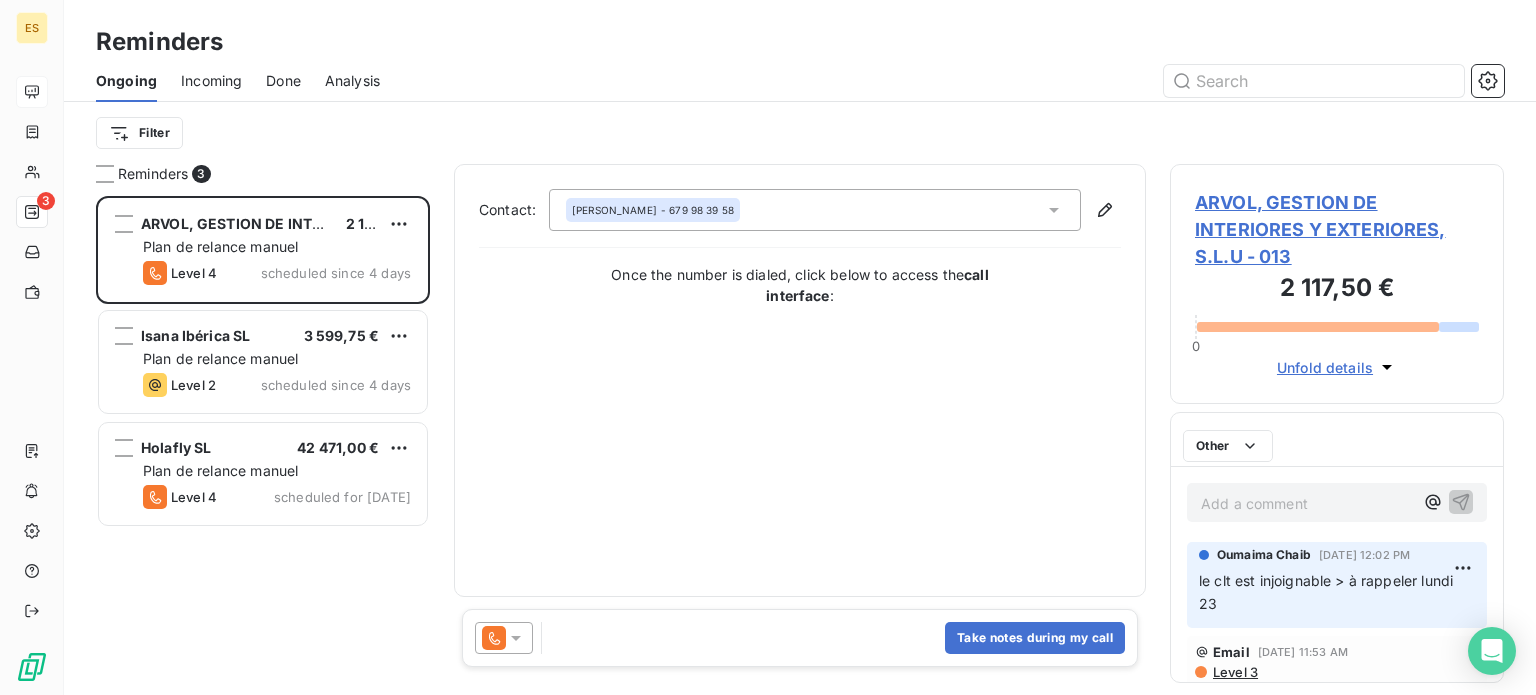 scroll, scrollTop: 16, scrollLeft: 16, axis: both 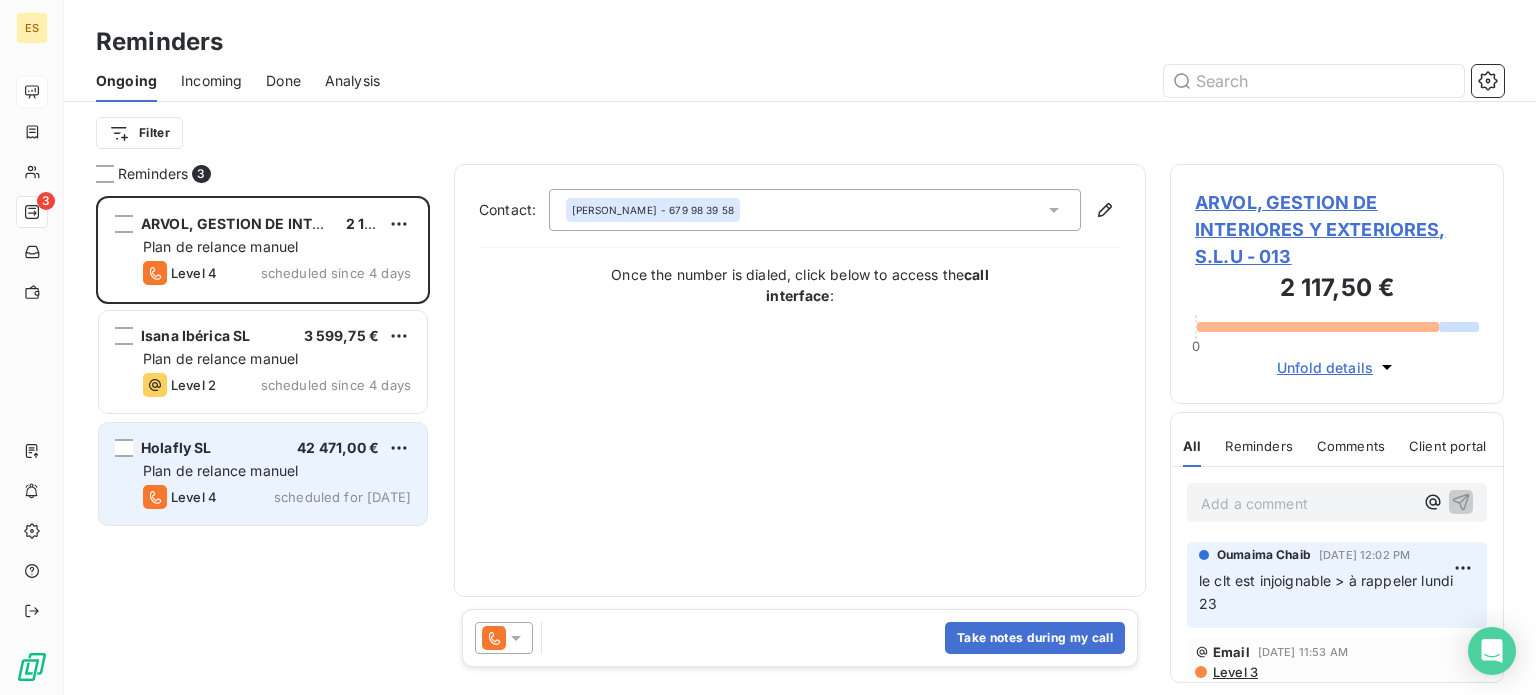 click on "Plan de relance manuel" at bounding box center (220, 470) 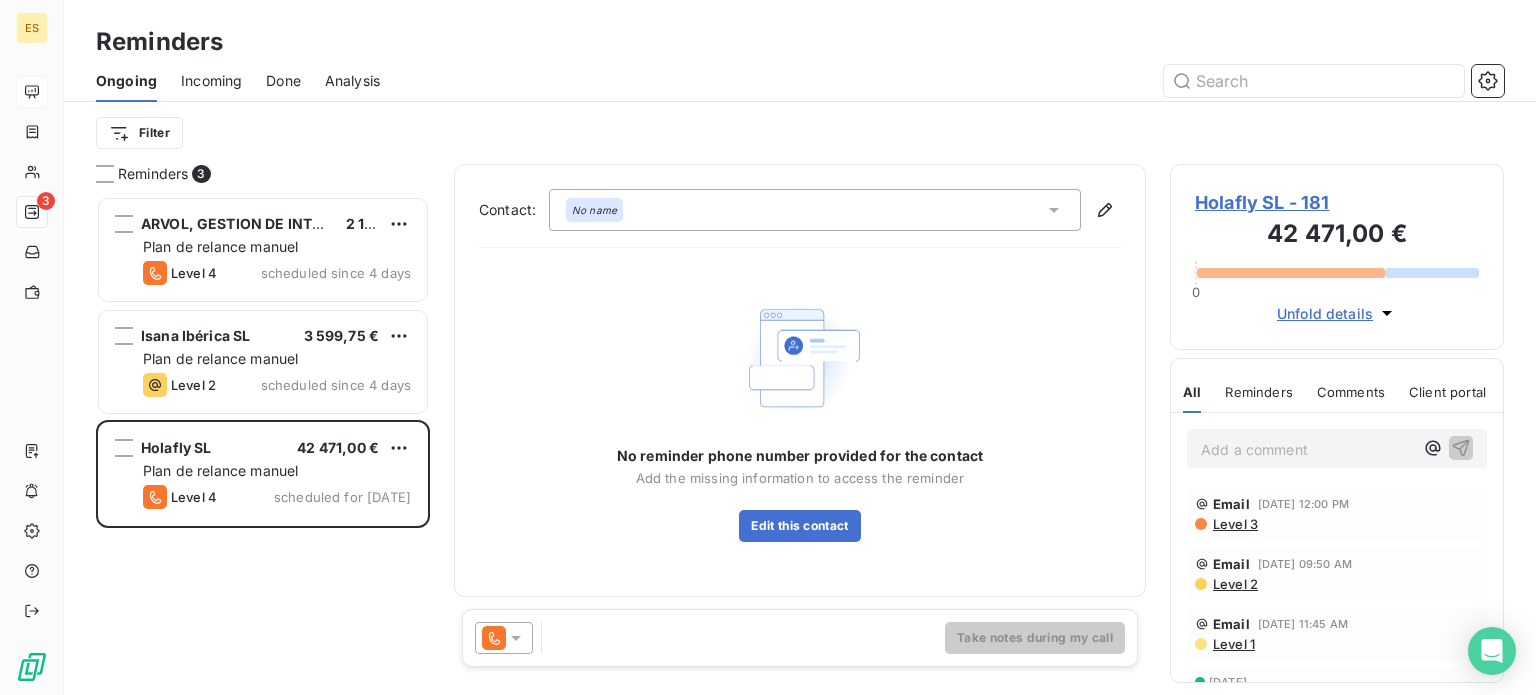 click on "Holafly SL - 181" at bounding box center (1337, 202) 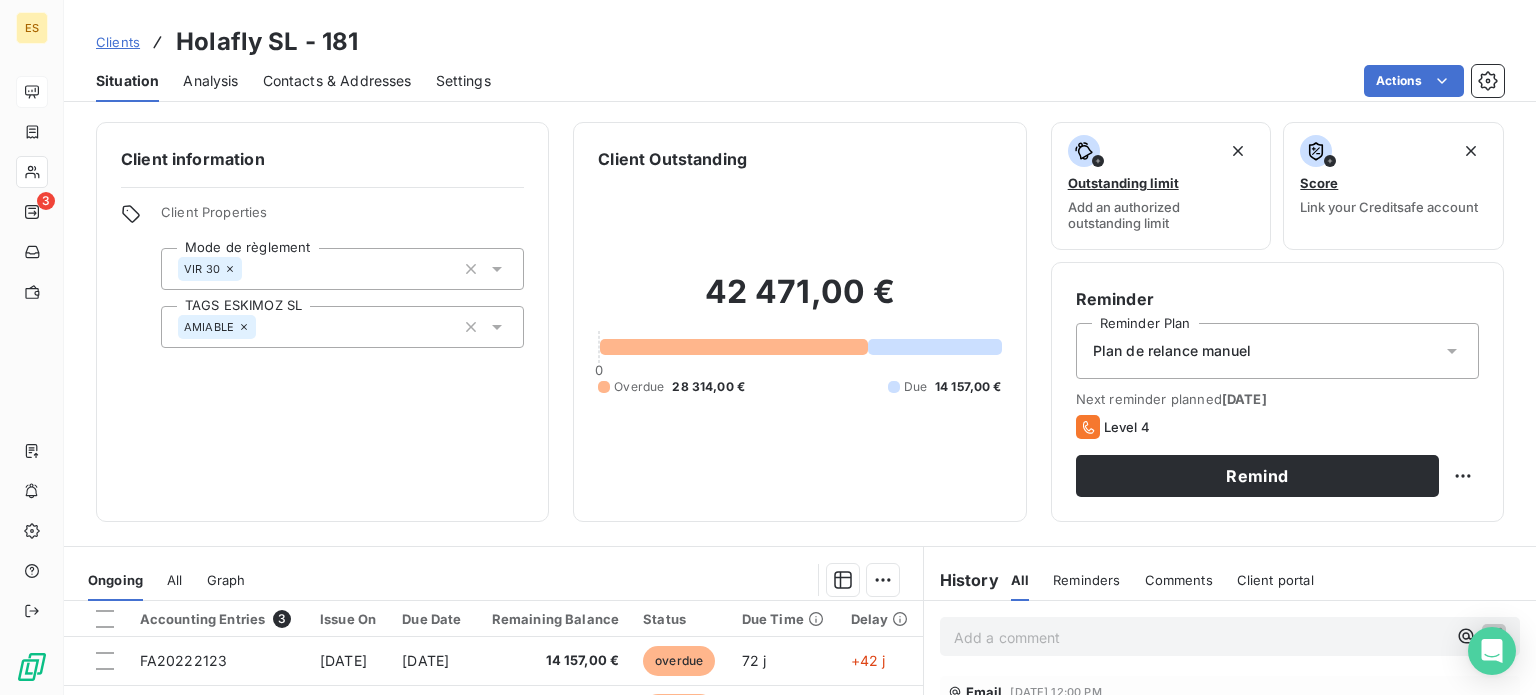 drag, startPoint x: 308, startPoint y: 71, endPoint x: 346, endPoint y: 81, distance: 39.293766 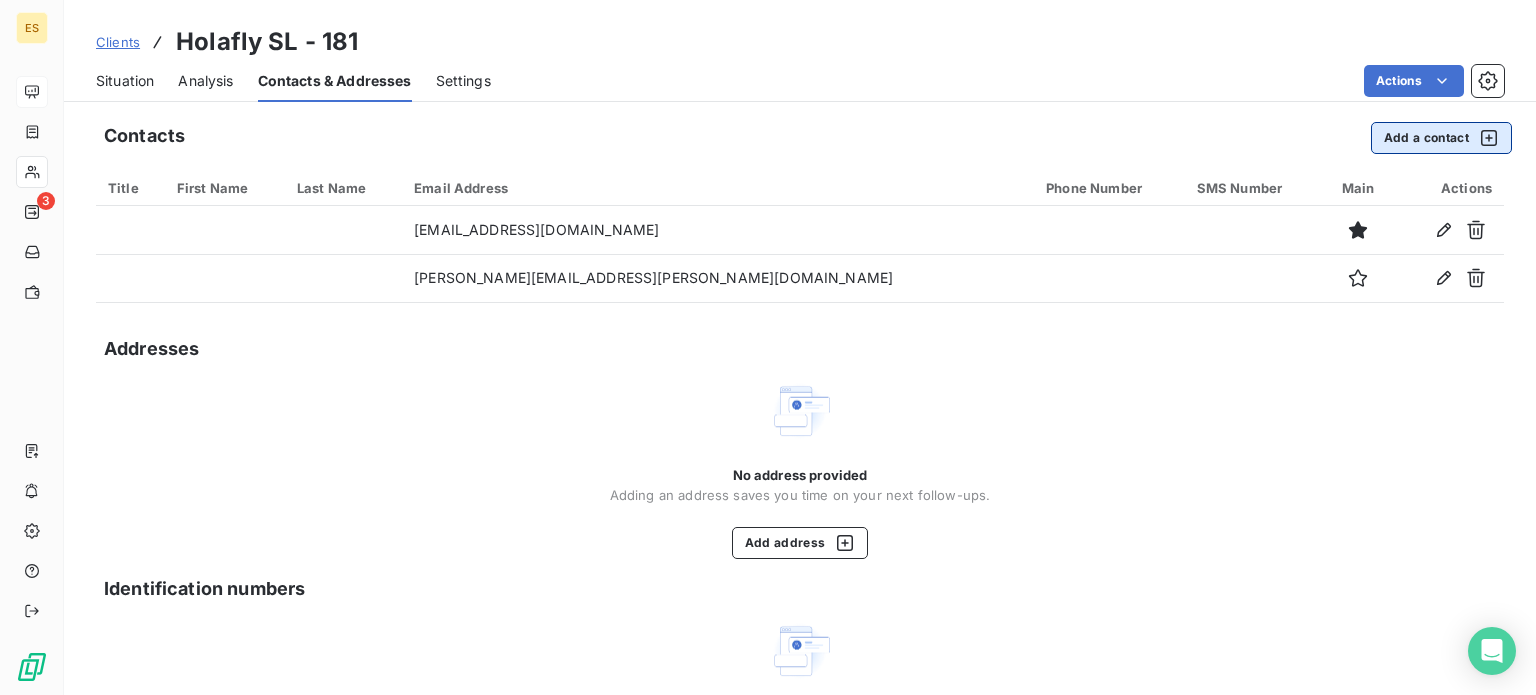 click on "Add a contact" at bounding box center (1441, 138) 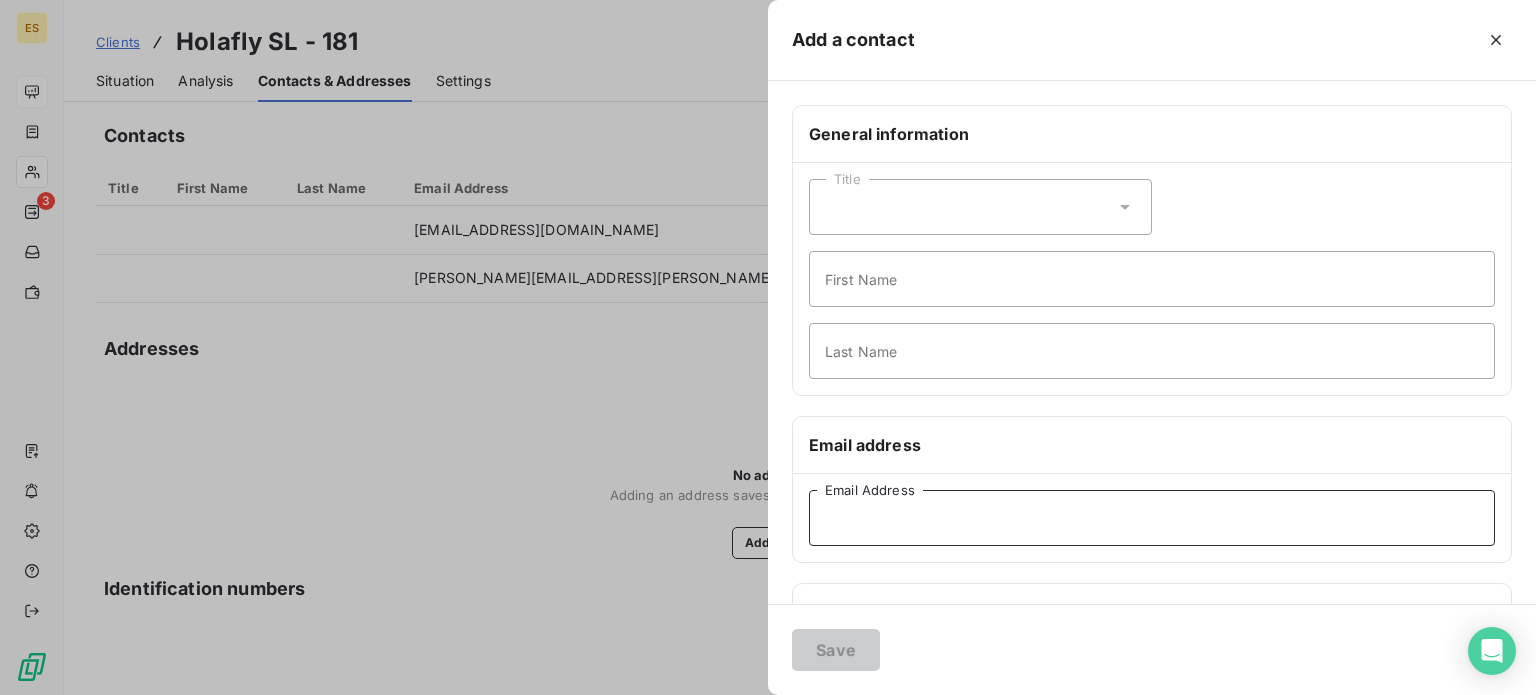 click on "Email Address" at bounding box center [1152, 518] 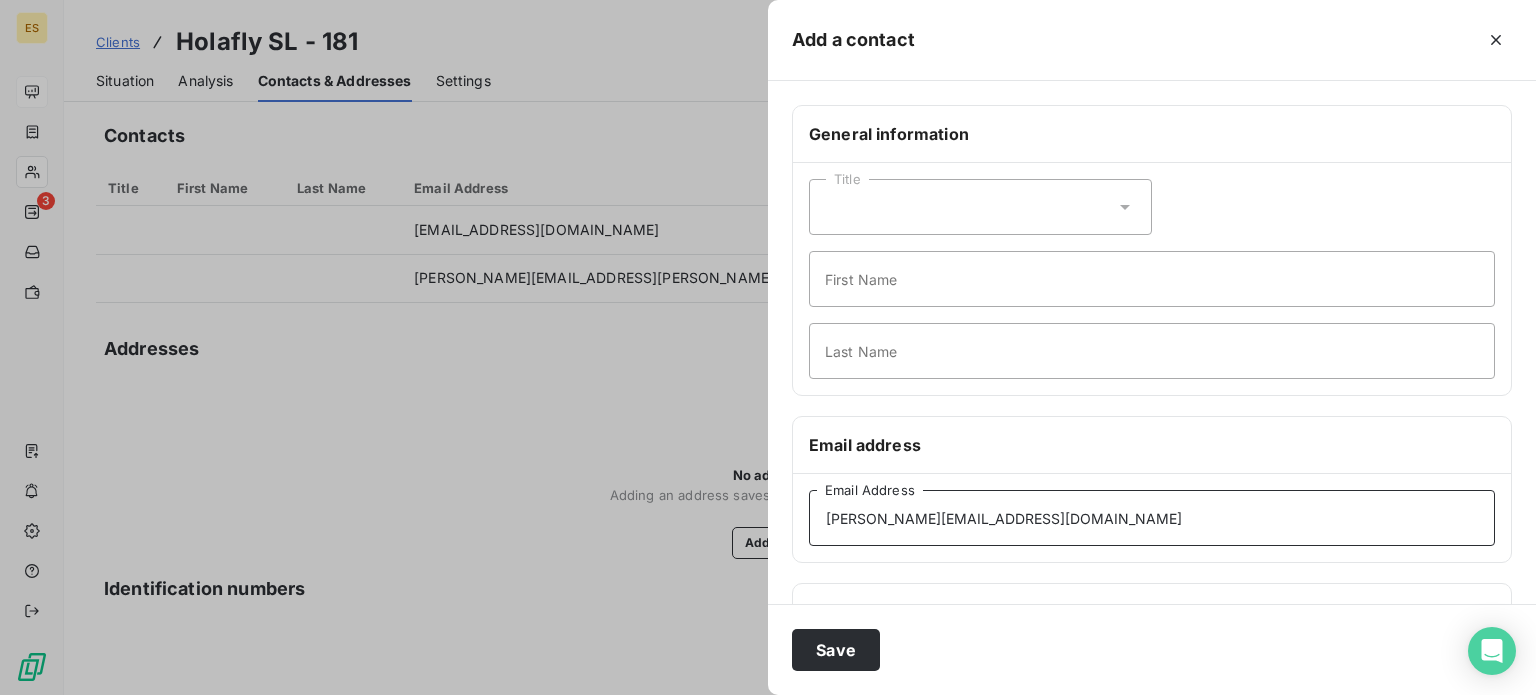 type on "[PERSON_NAME][EMAIL_ADDRESS][DOMAIN_NAME]" 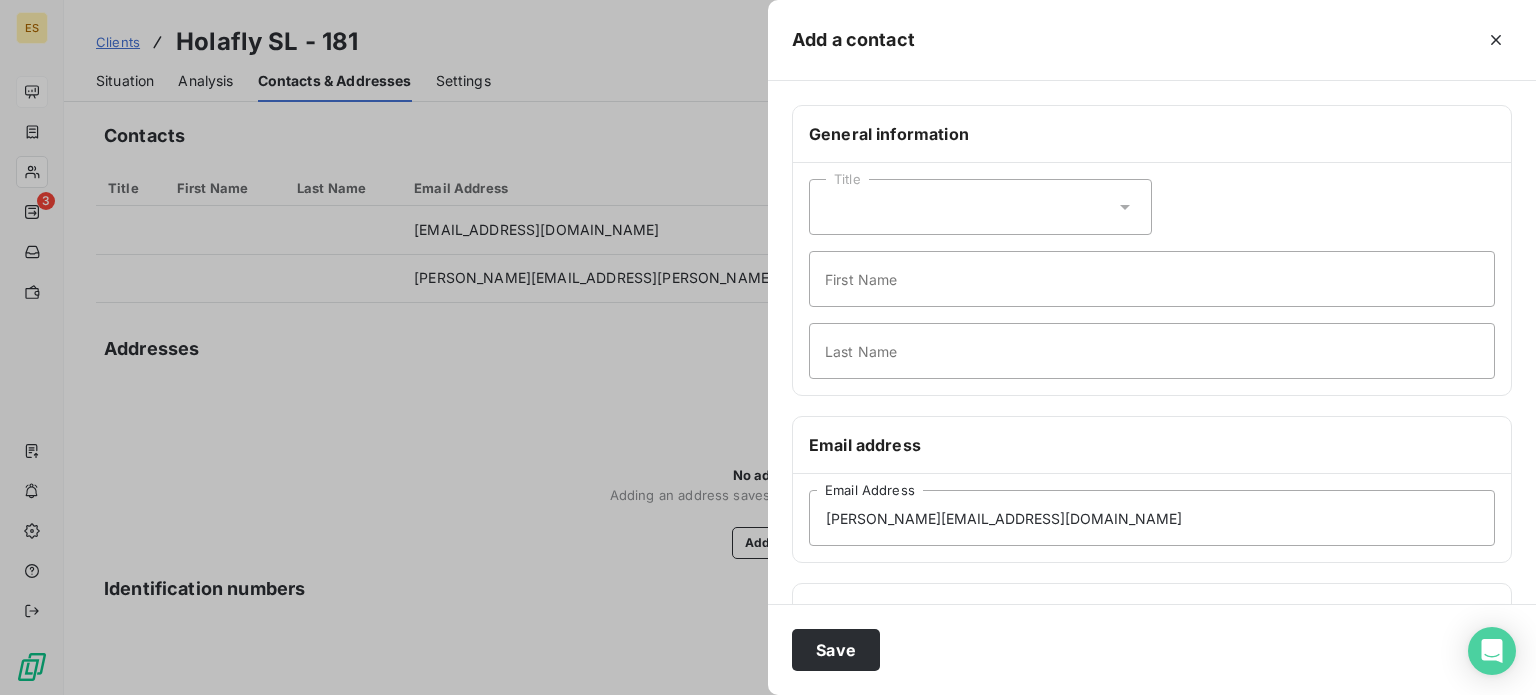 click on "Save" at bounding box center [1152, 649] 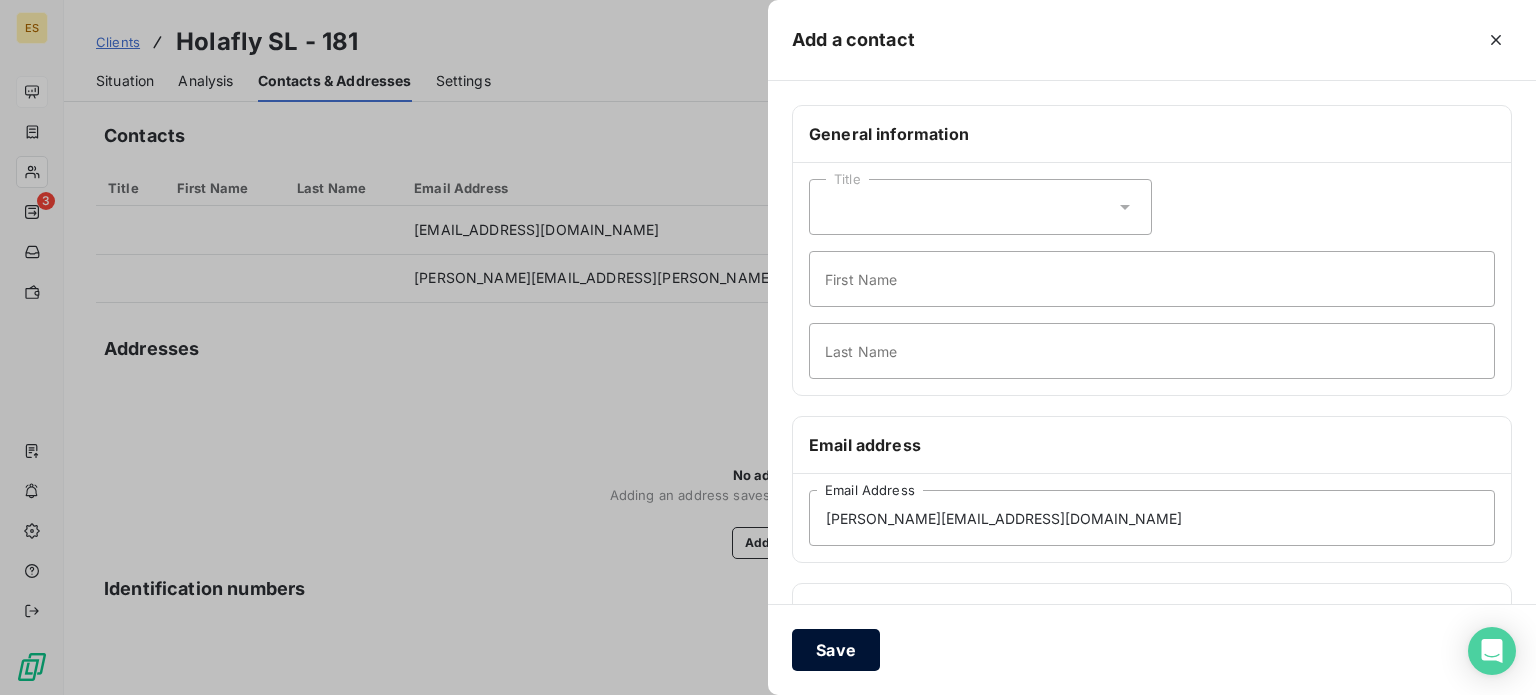 click on "Save" at bounding box center (836, 650) 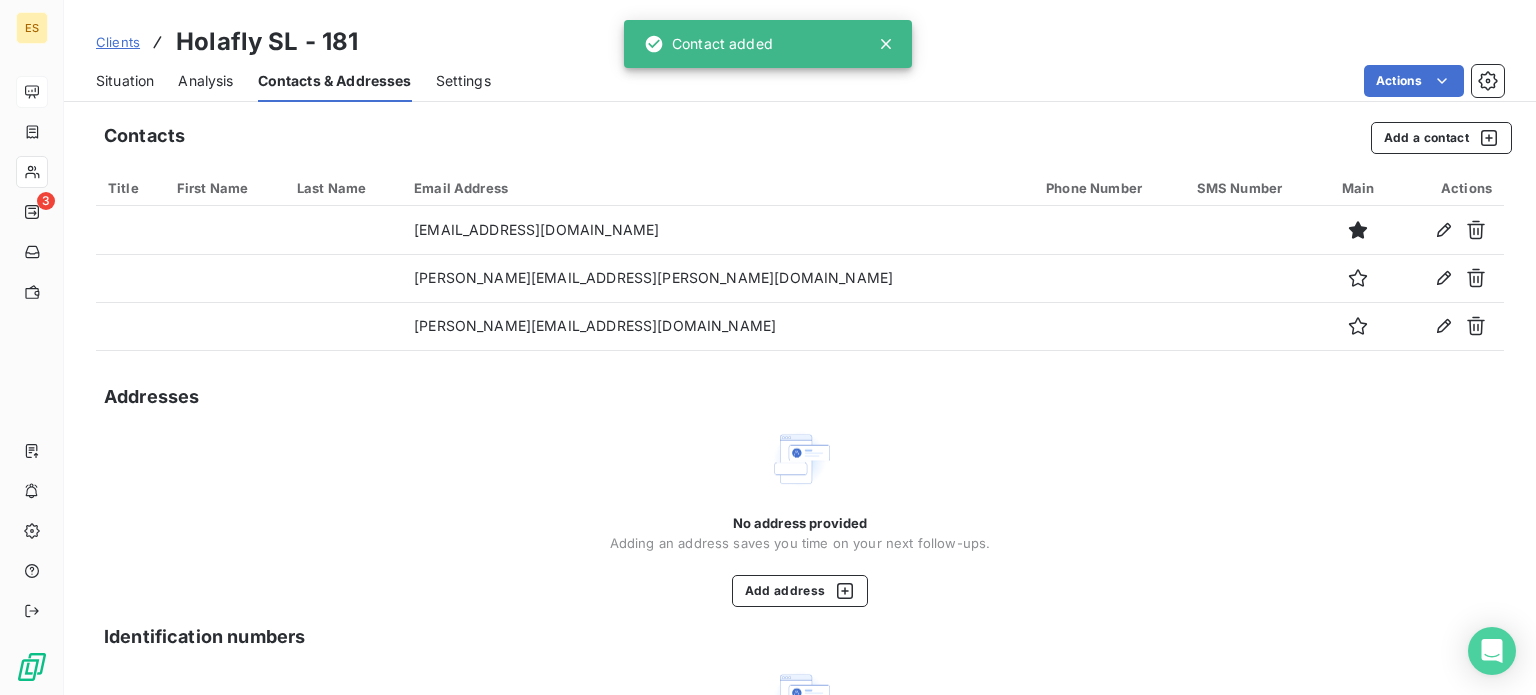 click on "Situation" at bounding box center (125, 81) 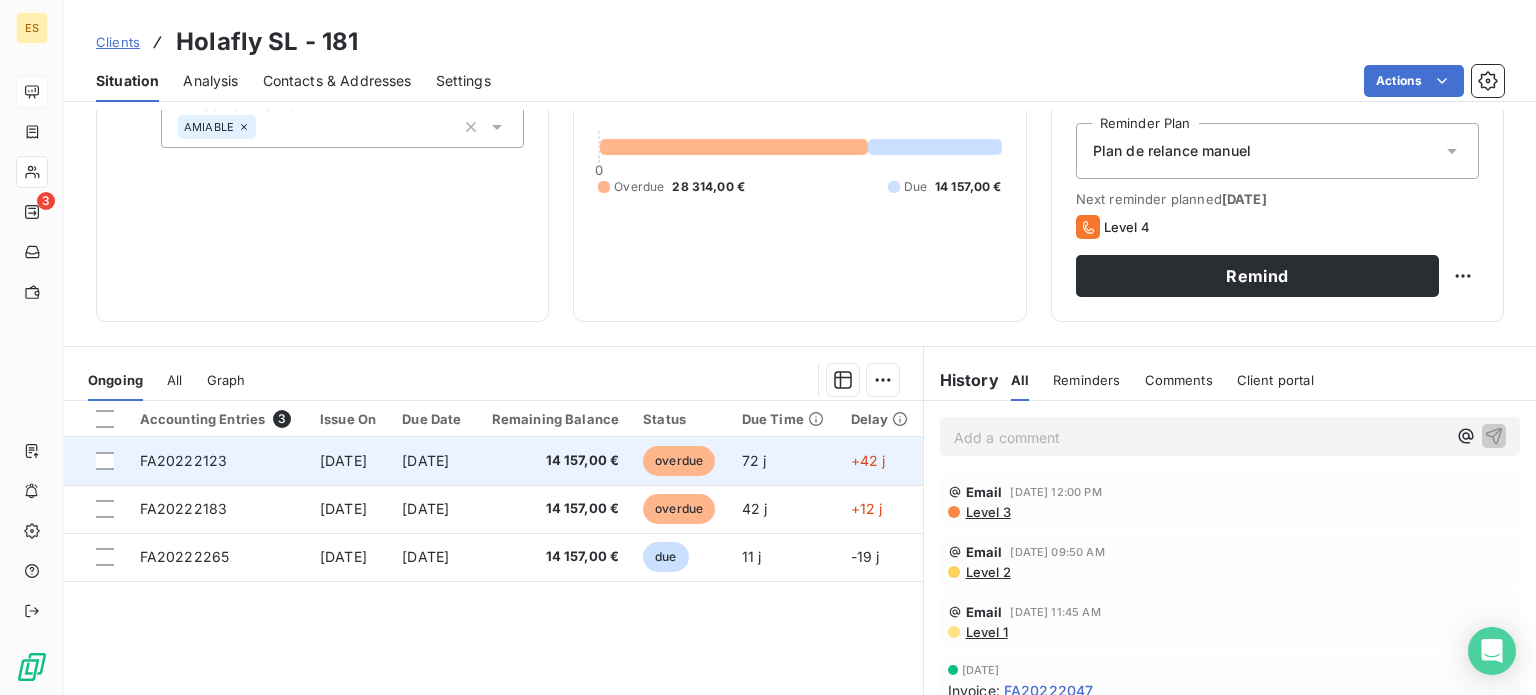scroll, scrollTop: 0, scrollLeft: 0, axis: both 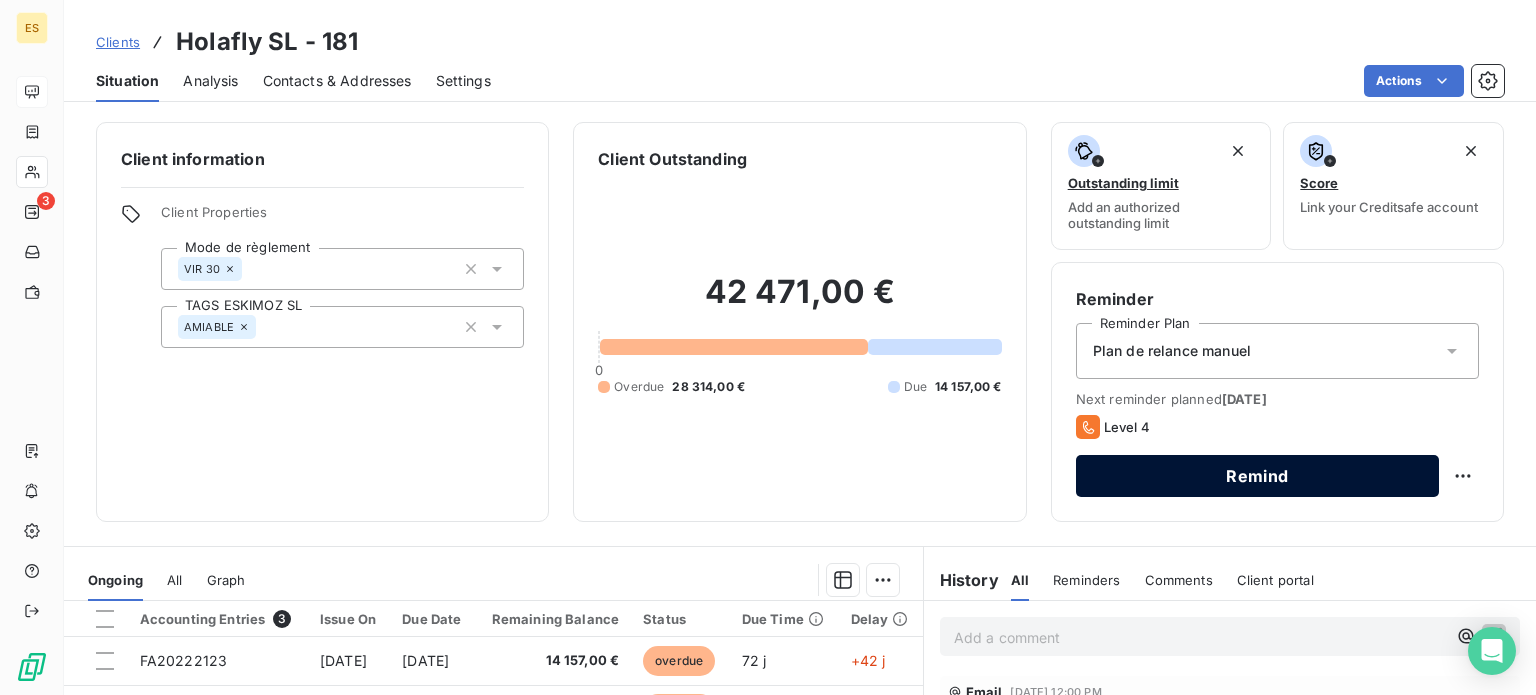 click on "Remind" at bounding box center (1257, 476) 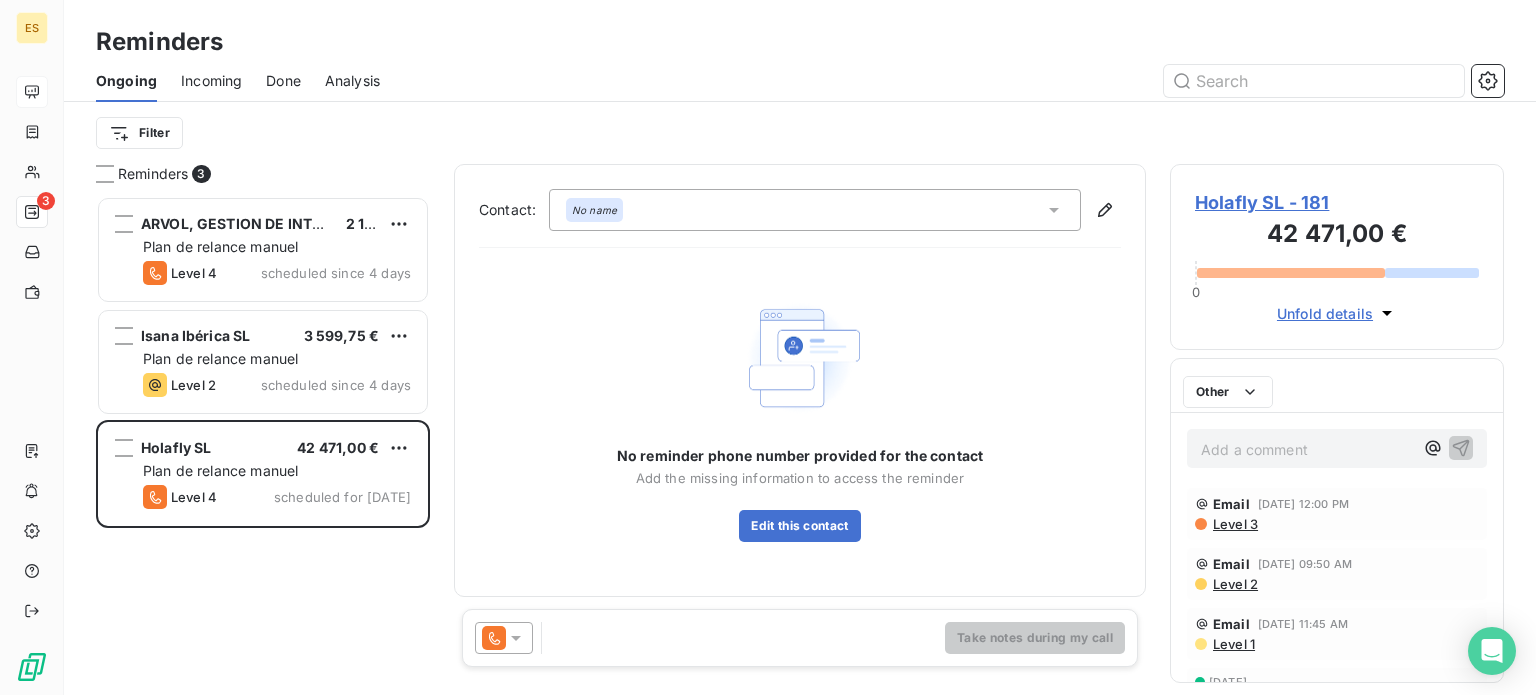 scroll, scrollTop: 16, scrollLeft: 16, axis: both 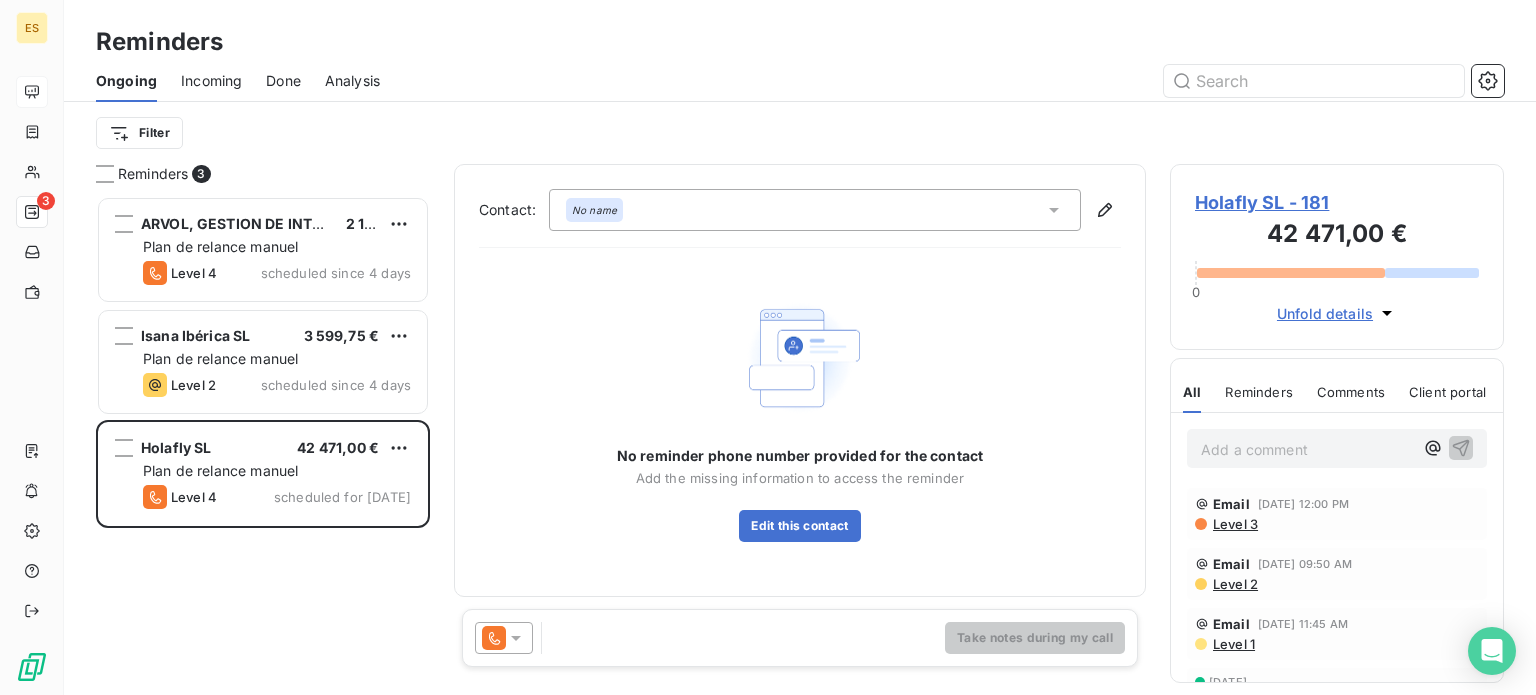 click at bounding box center (508, 638) 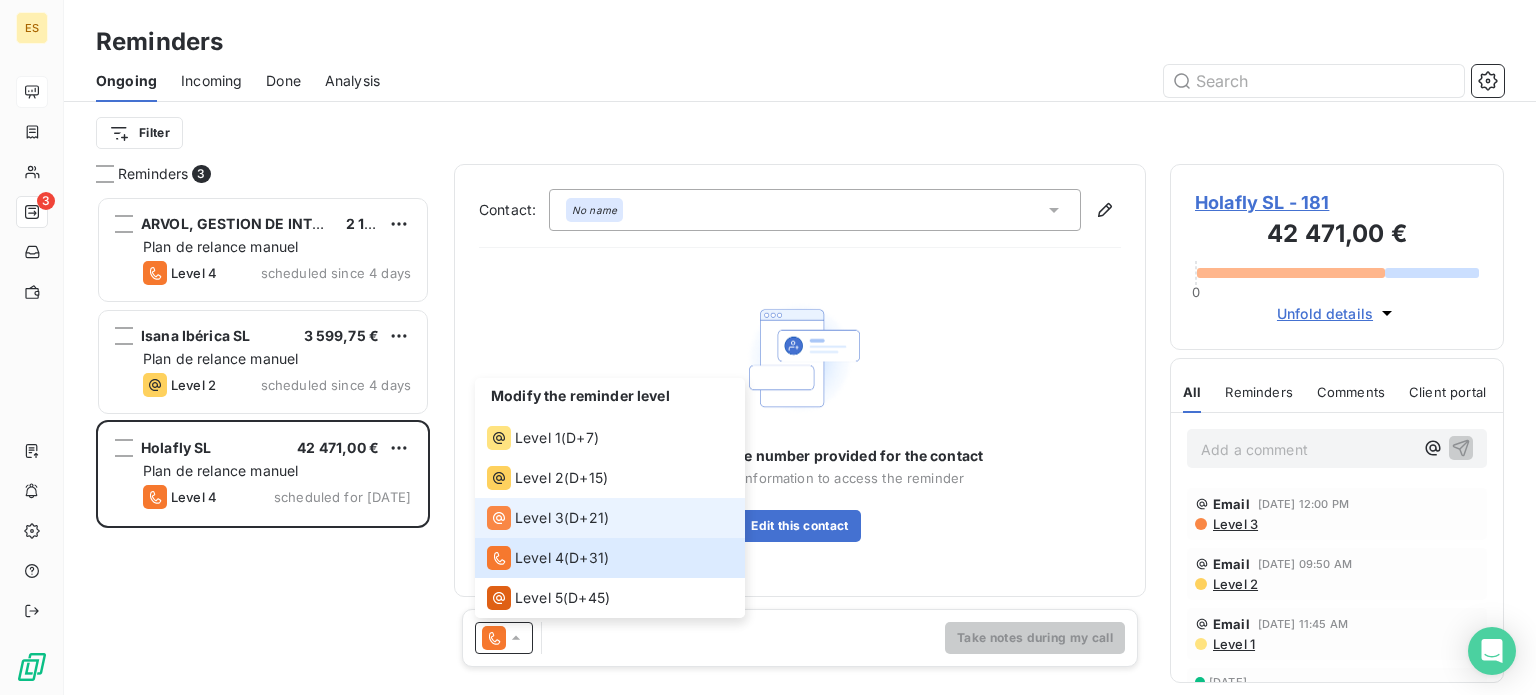 click on "Level 3" at bounding box center (539, 518) 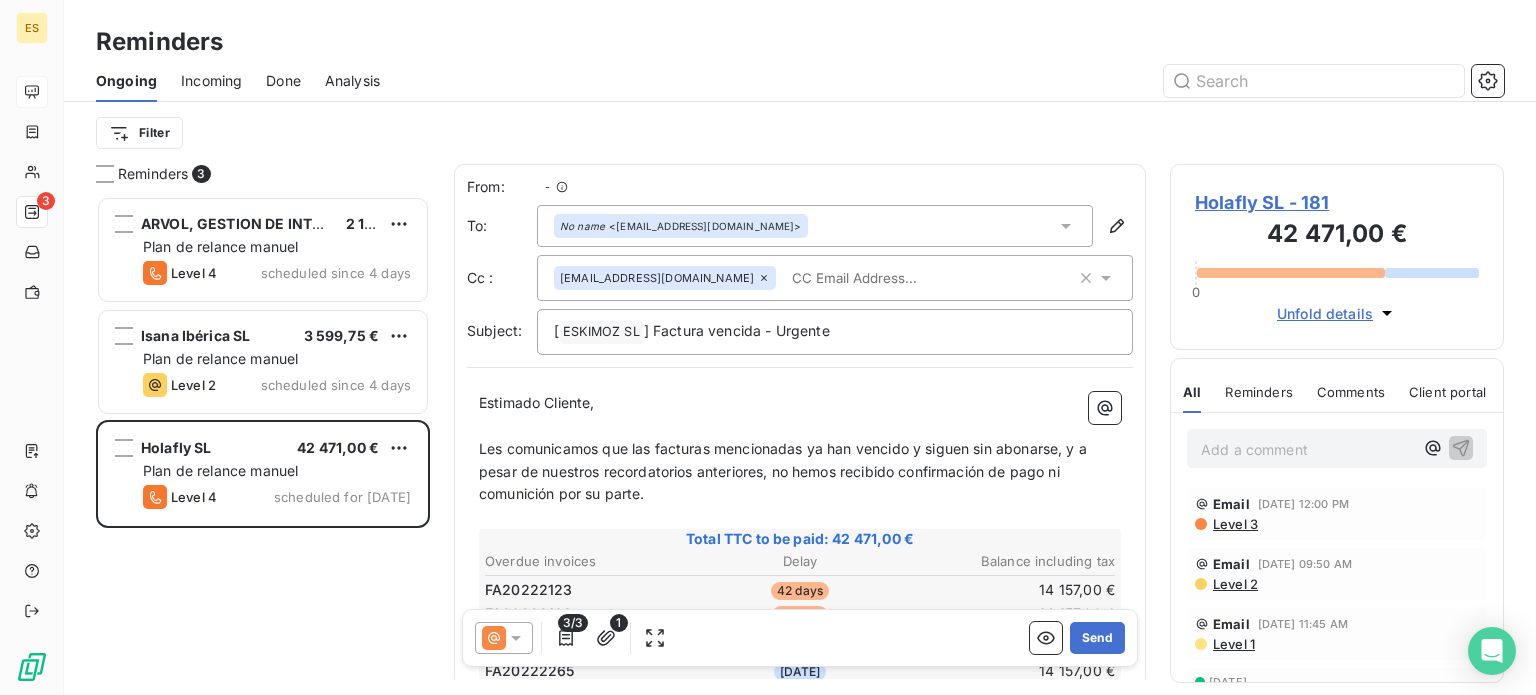 scroll, scrollTop: 16, scrollLeft: 16, axis: both 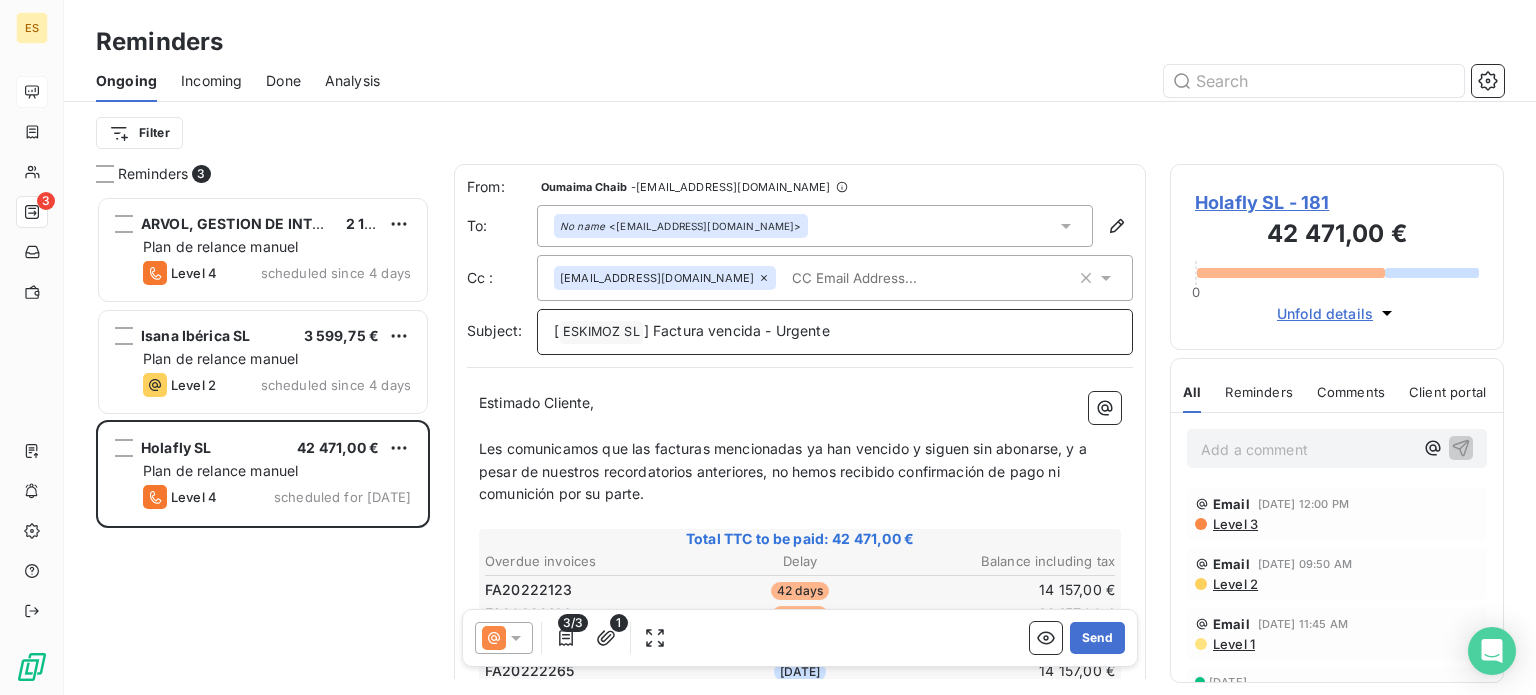 click on "] Factura vencida - Urgente" at bounding box center (737, 330) 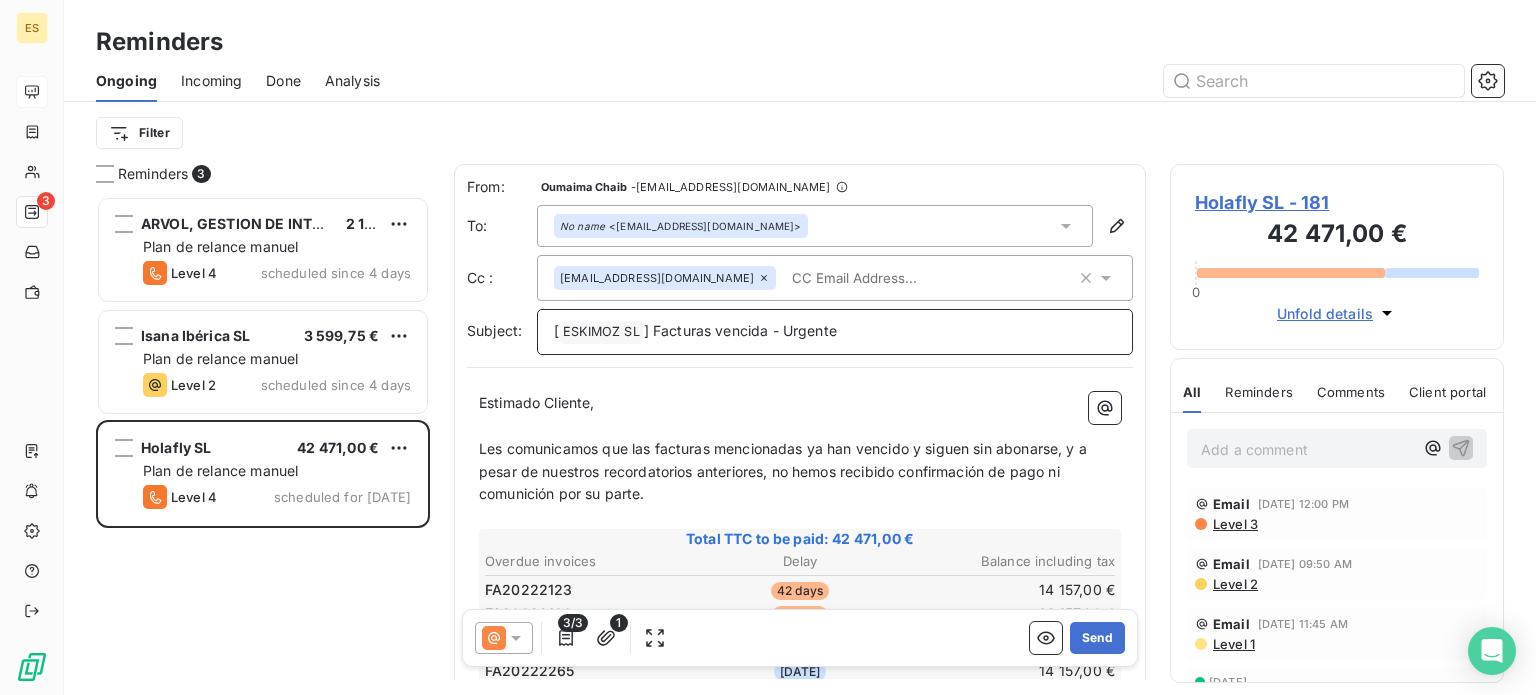 click on "] Facturas vencida - Urgente" at bounding box center (740, 330) 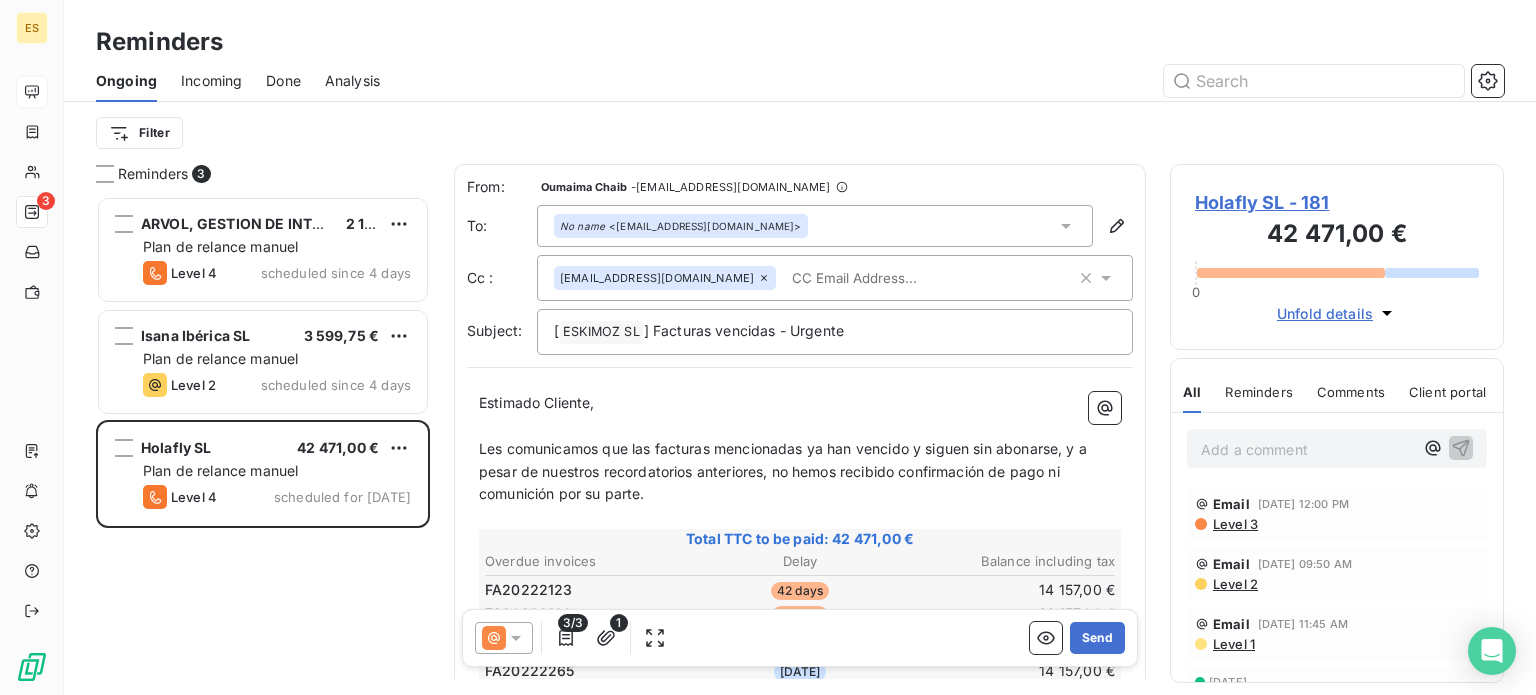 click at bounding box center (899, 278) 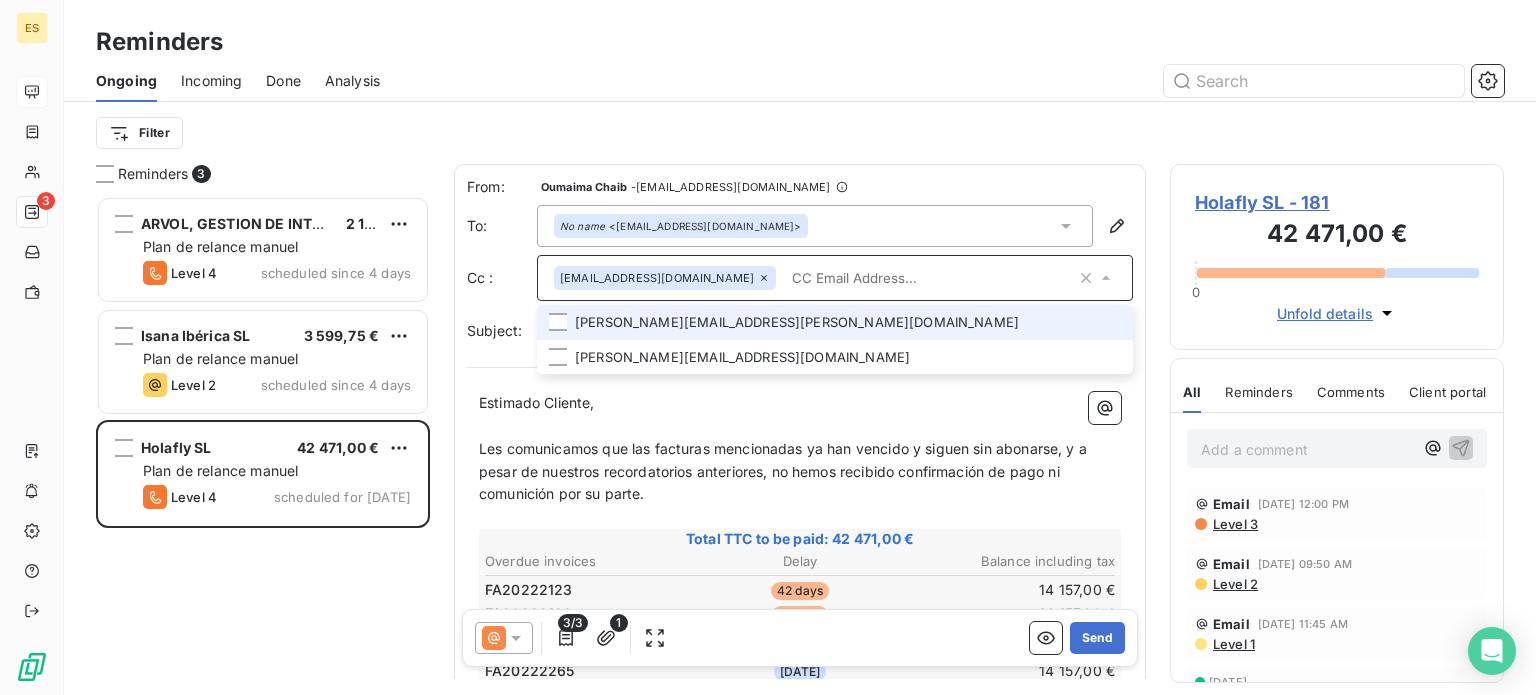 click on "[PERSON_NAME][EMAIL_ADDRESS][PERSON_NAME][DOMAIN_NAME]" at bounding box center [835, 322] 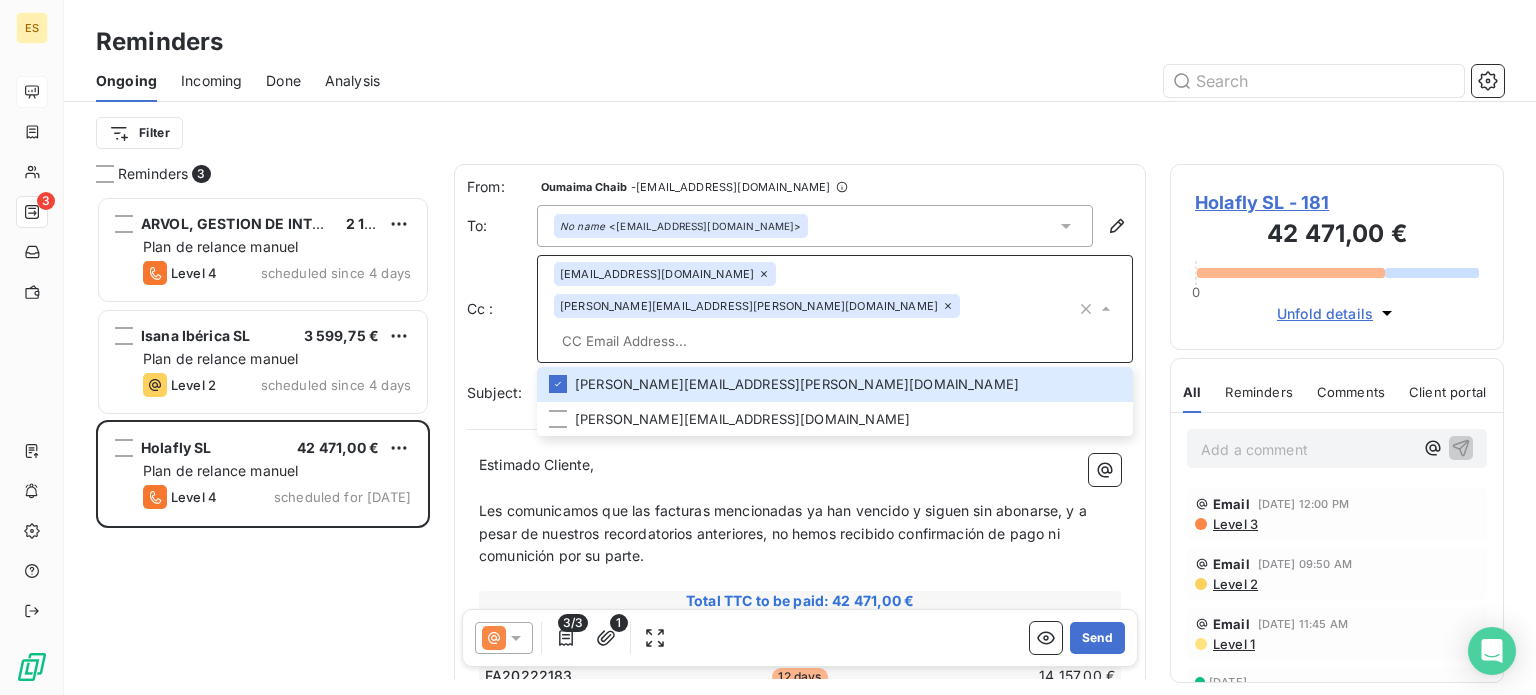 click at bounding box center (815, 341) 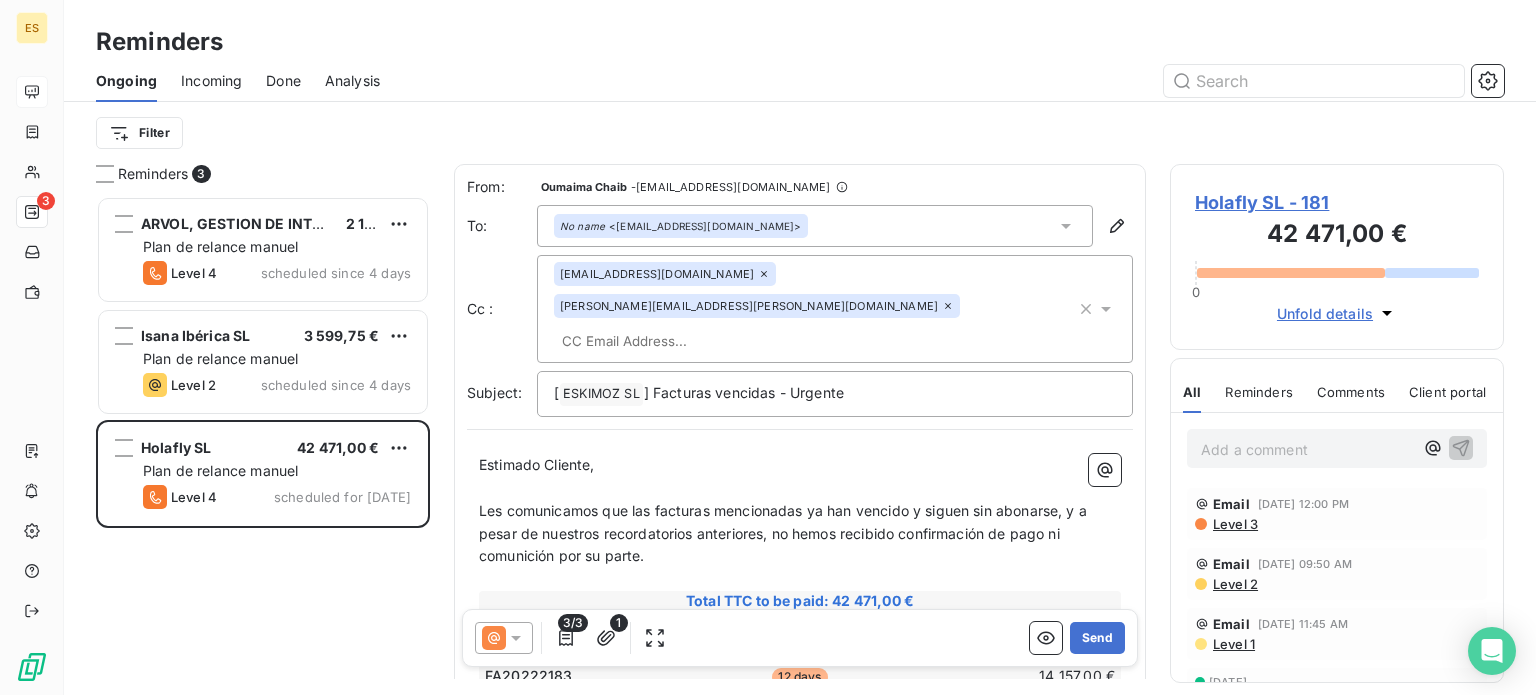 click at bounding box center [669, 341] 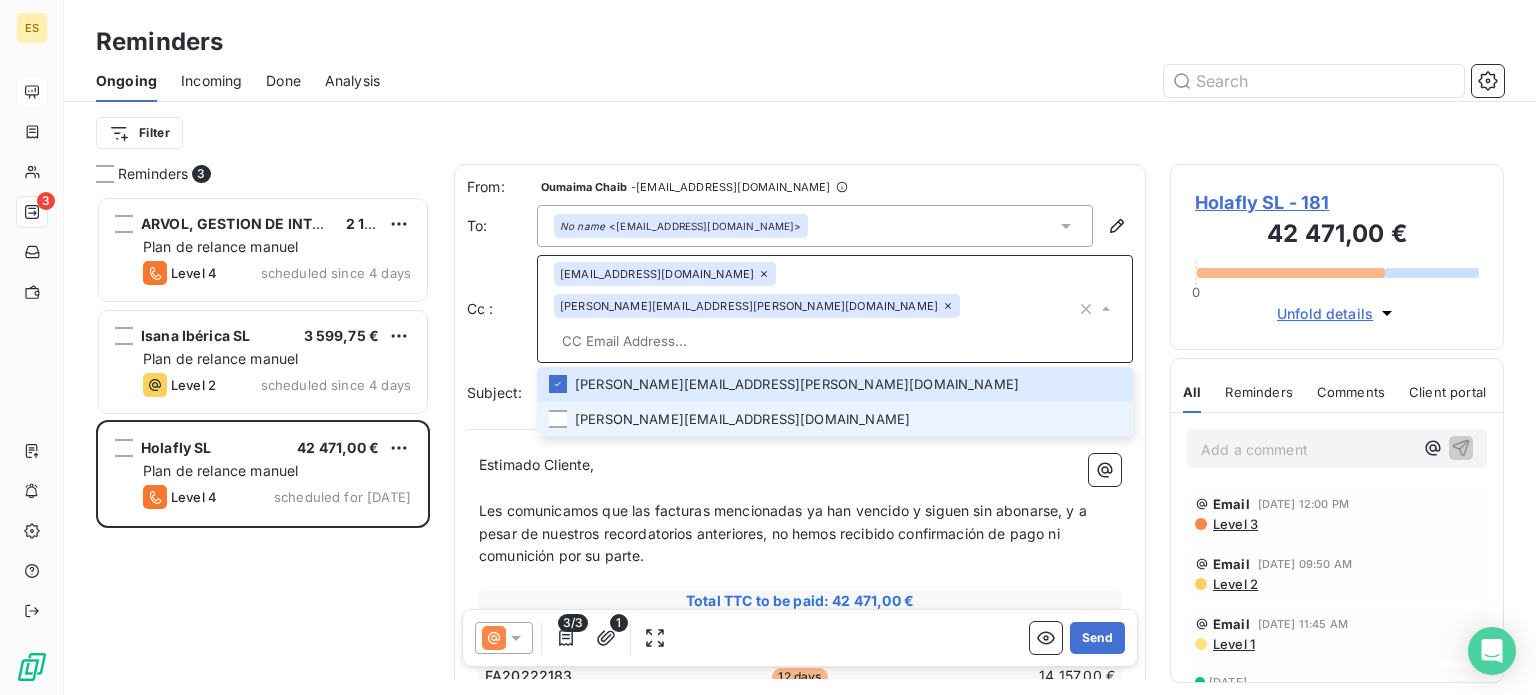click on "[PERSON_NAME][EMAIL_ADDRESS][DOMAIN_NAME]" at bounding box center (835, 419) 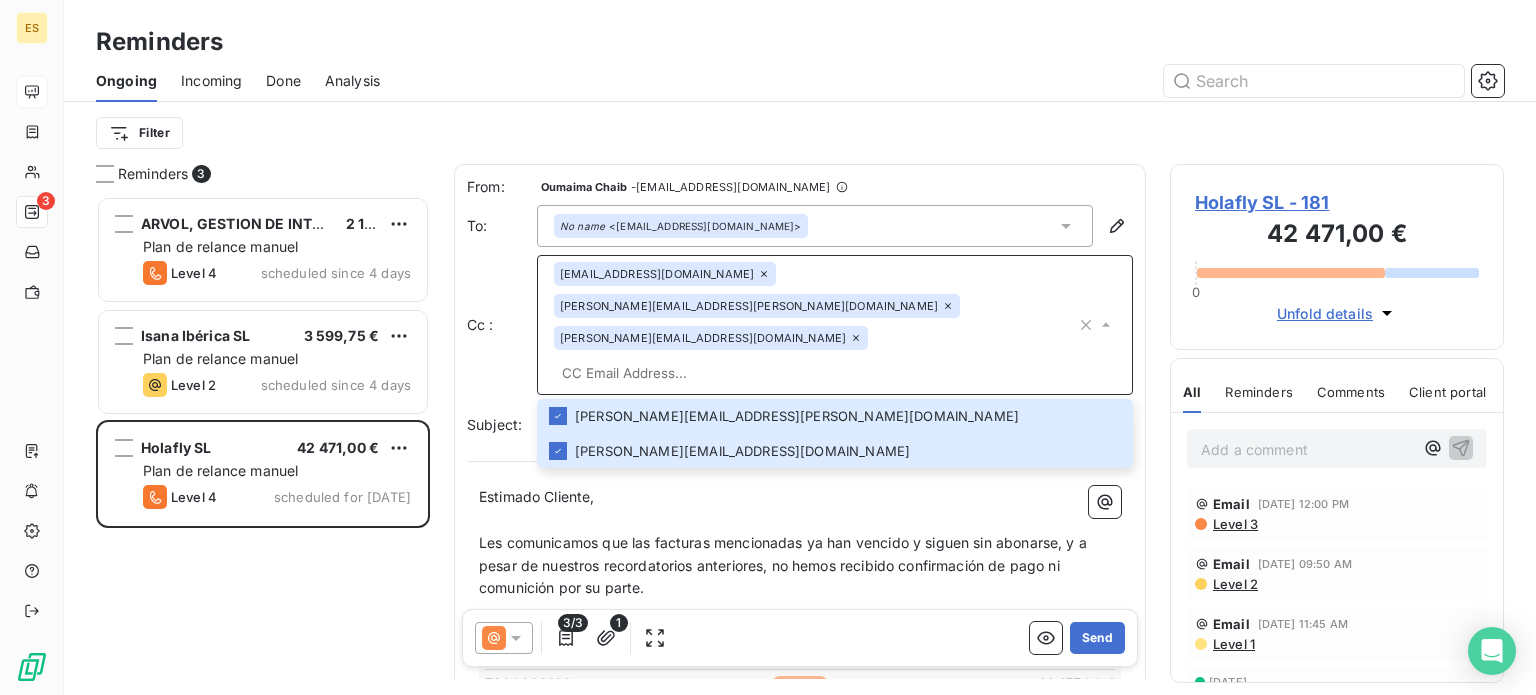 click on "Les comunicamos que las facturas mencionadas ya han vencido y siguen sin abonarse, y a pesar de nuestros recordatorios anteriores, no hemos recibido confirmación de pago ni comunición por su parte." at bounding box center (785, 565) 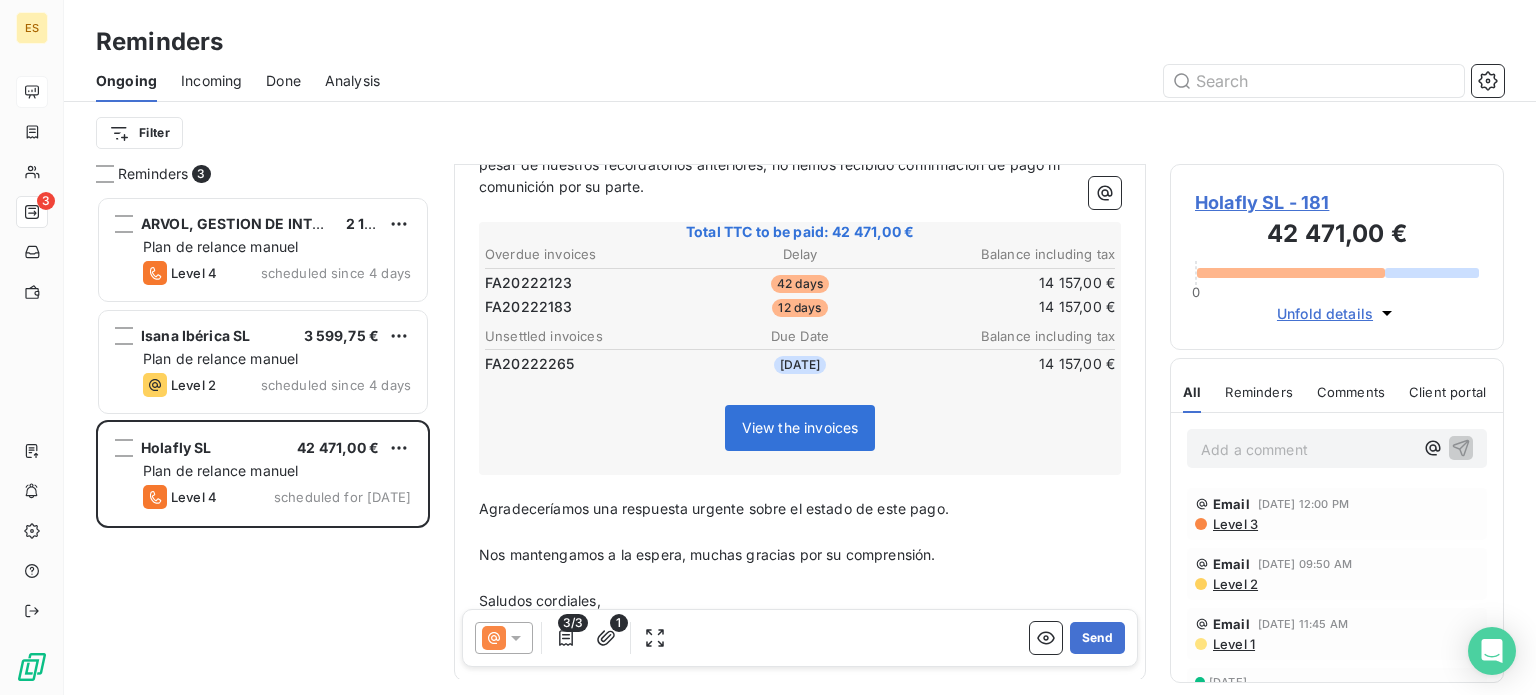 scroll, scrollTop: 417, scrollLeft: 0, axis: vertical 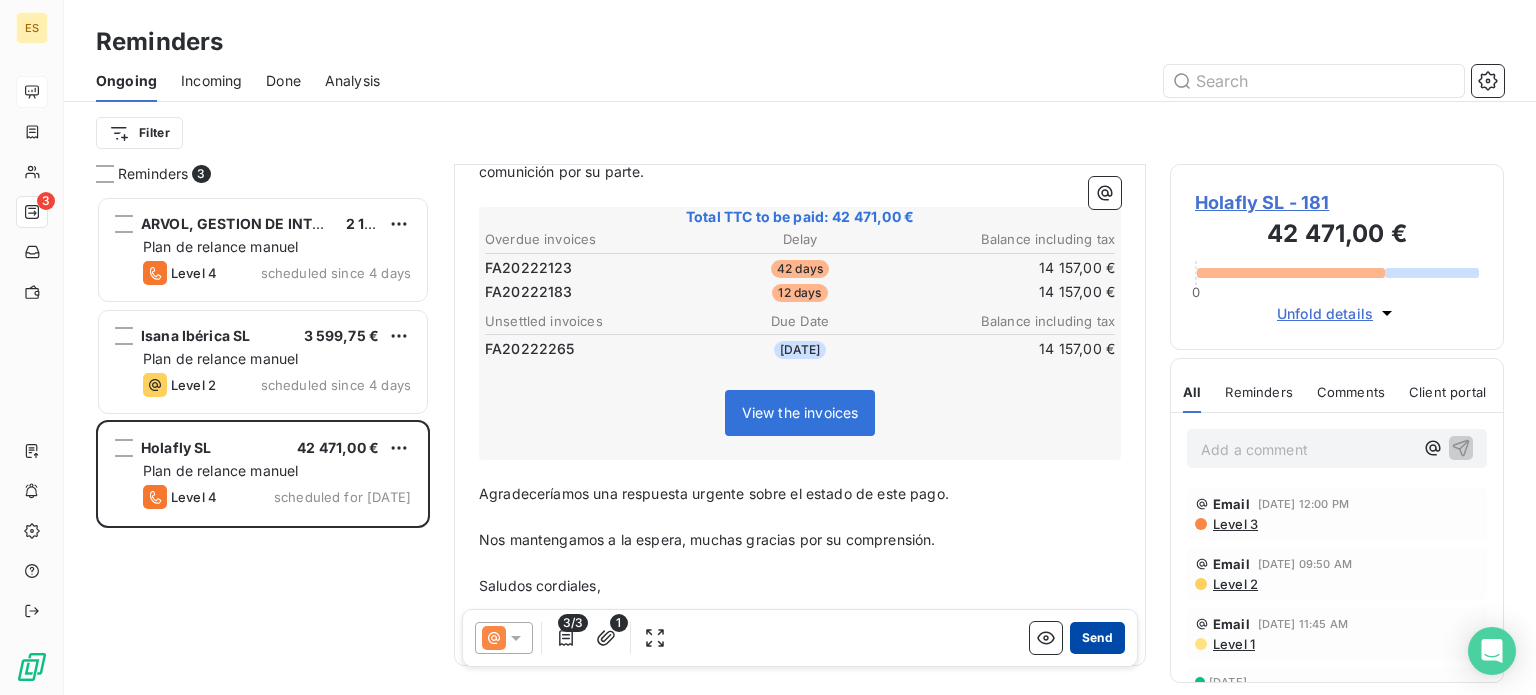 click on "Send" at bounding box center [1097, 638] 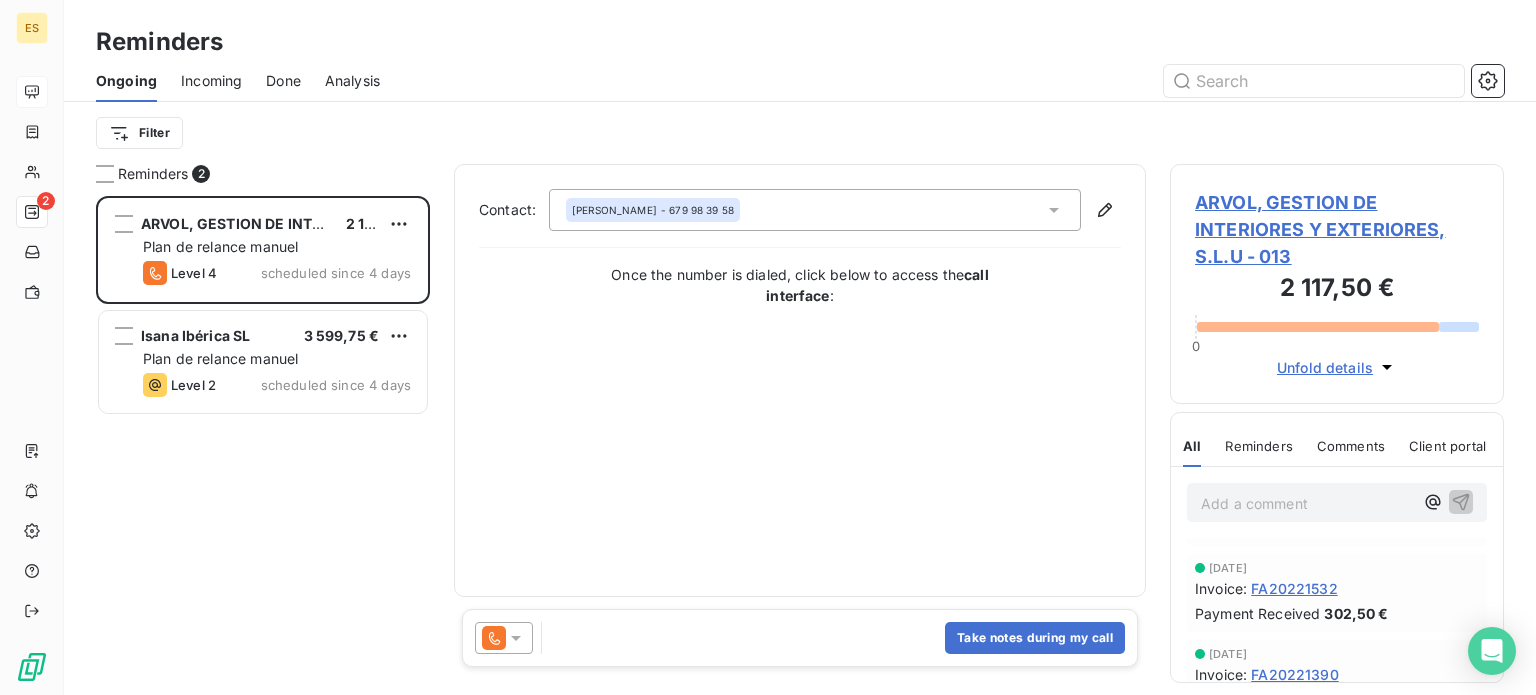 scroll, scrollTop: 0, scrollLeft: 0, axis: both 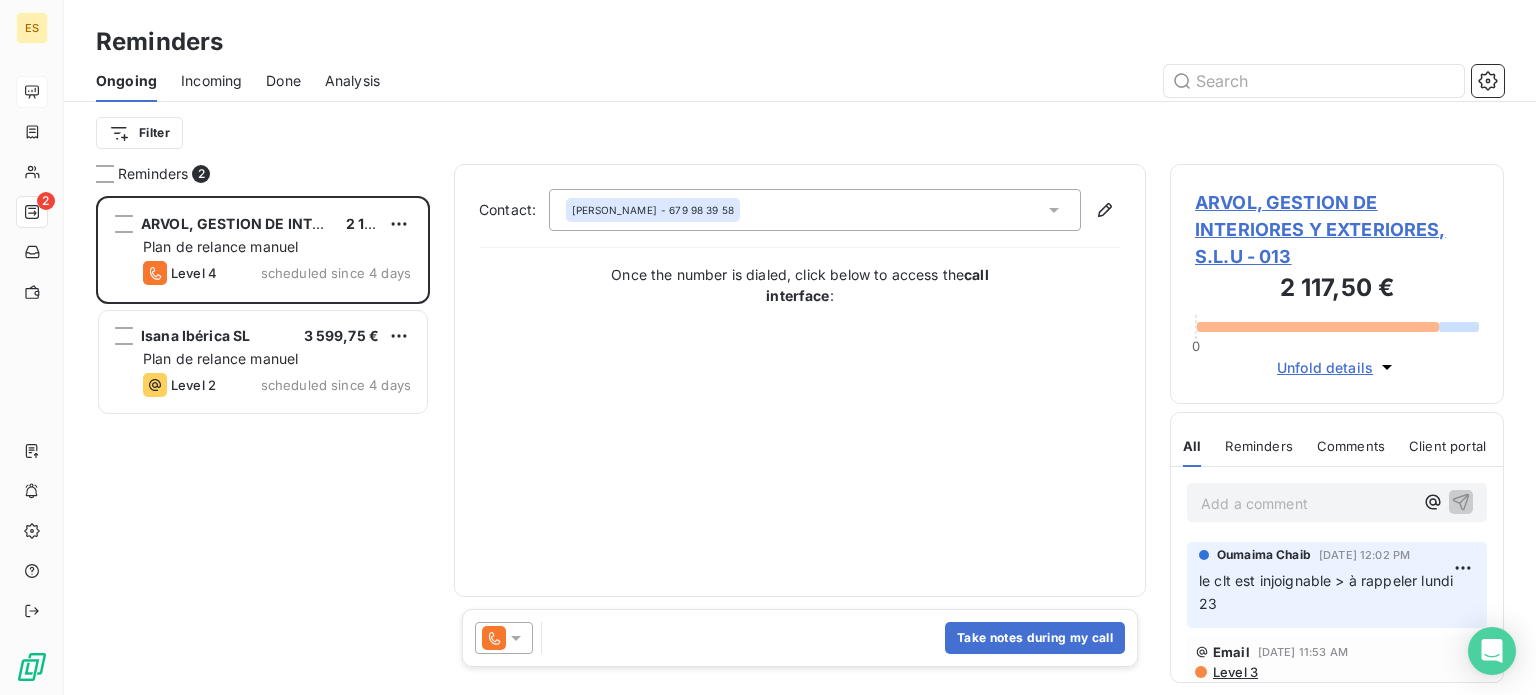 click on "Done" at bounding box center (283, 81) 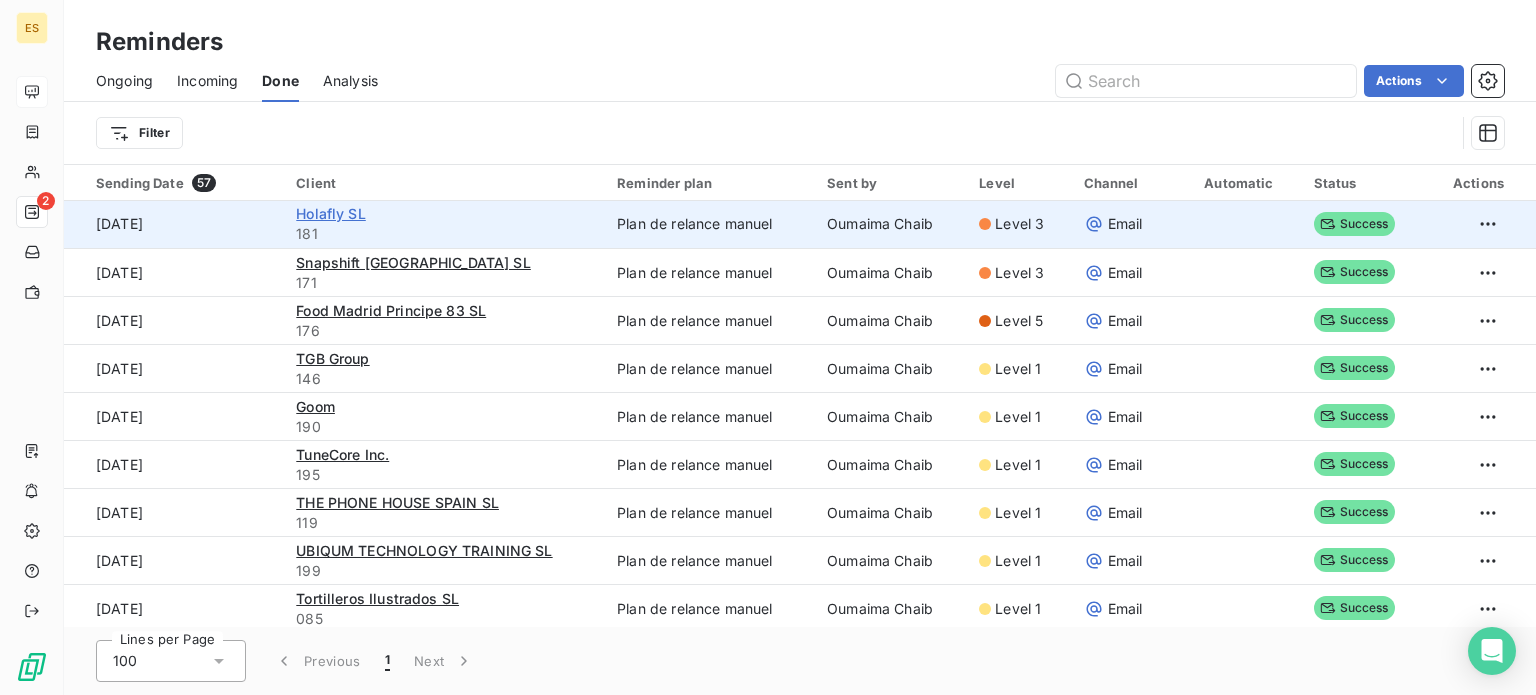 click on "Holafly SL" at bounding box center (331, 213) 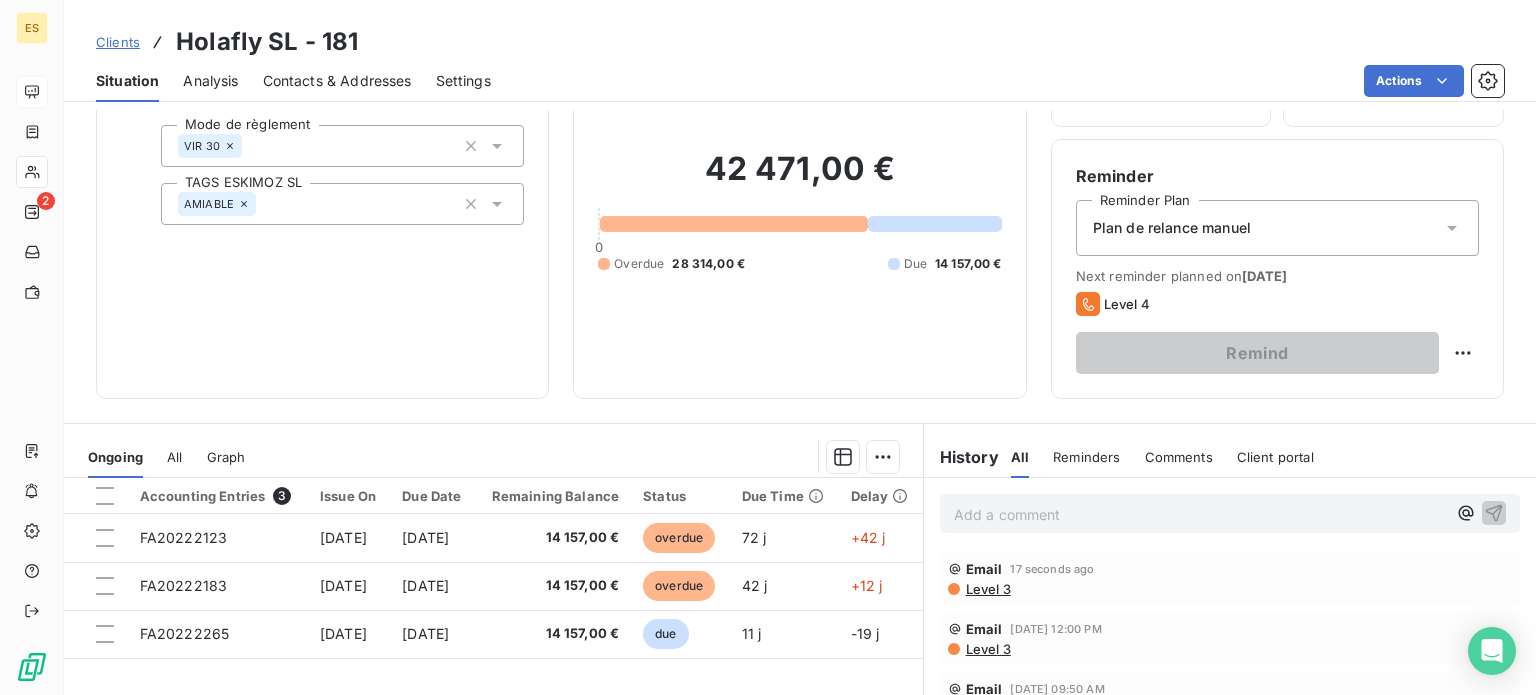 scroll, scrollTop: 350, scrollLeft: 0, axis: vertical 